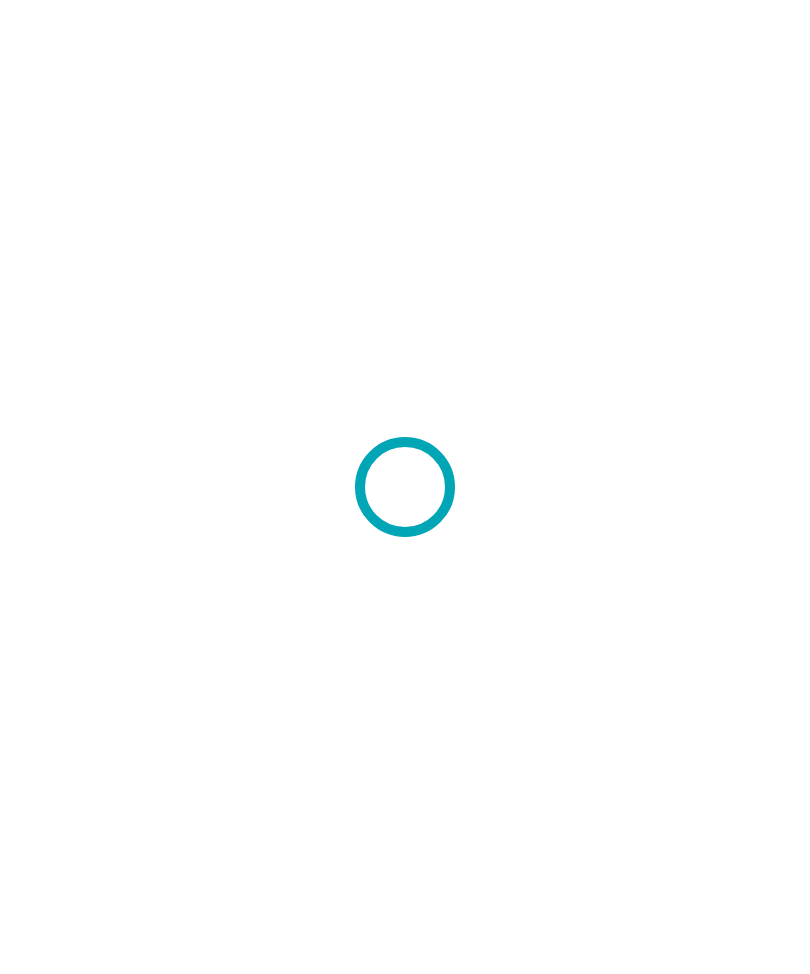 scroll, scrollTop: 0, scrollLeft: 0, axis: both 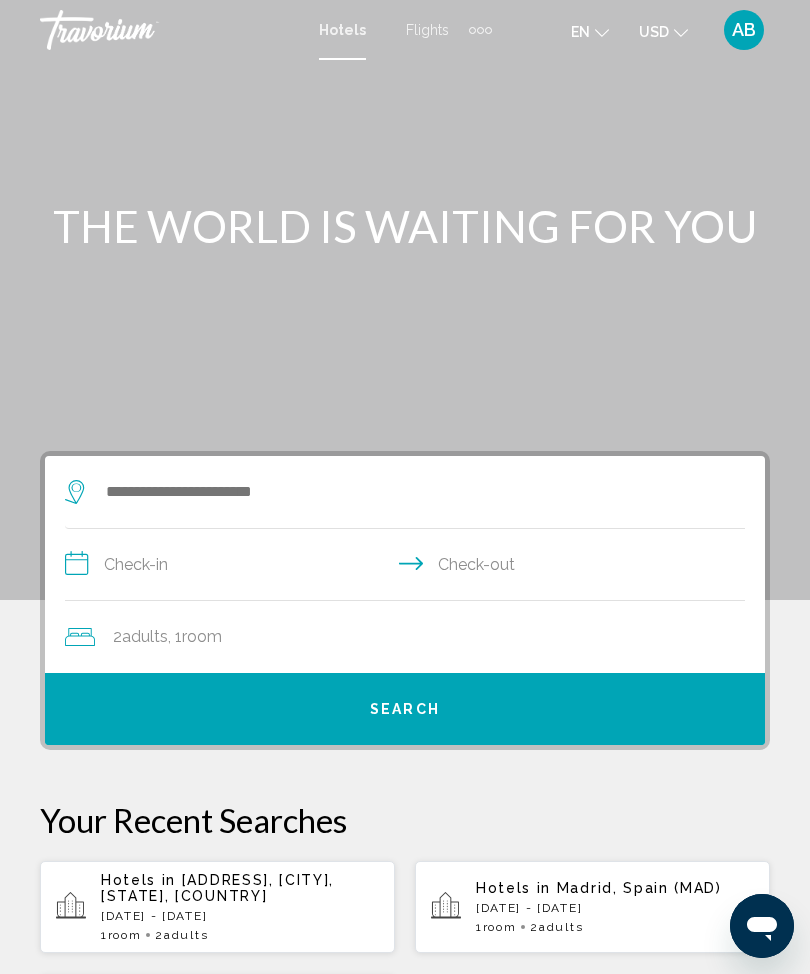 click on "Flights" at bounding box center (427, 30) 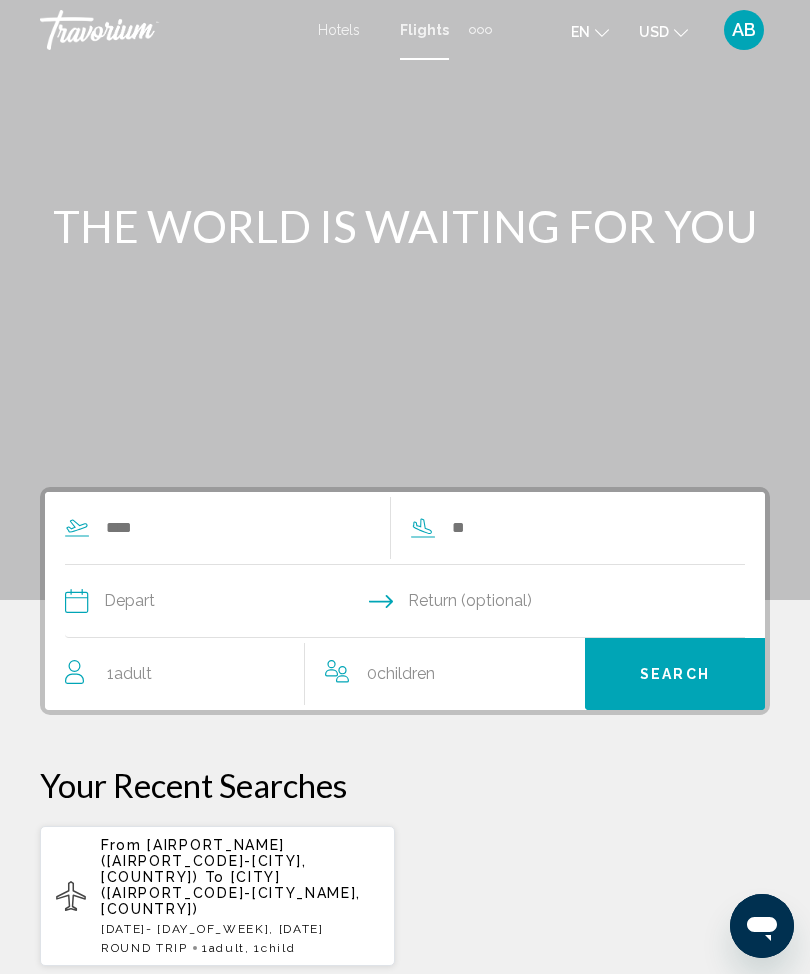 click at bounding box center [480, 30] 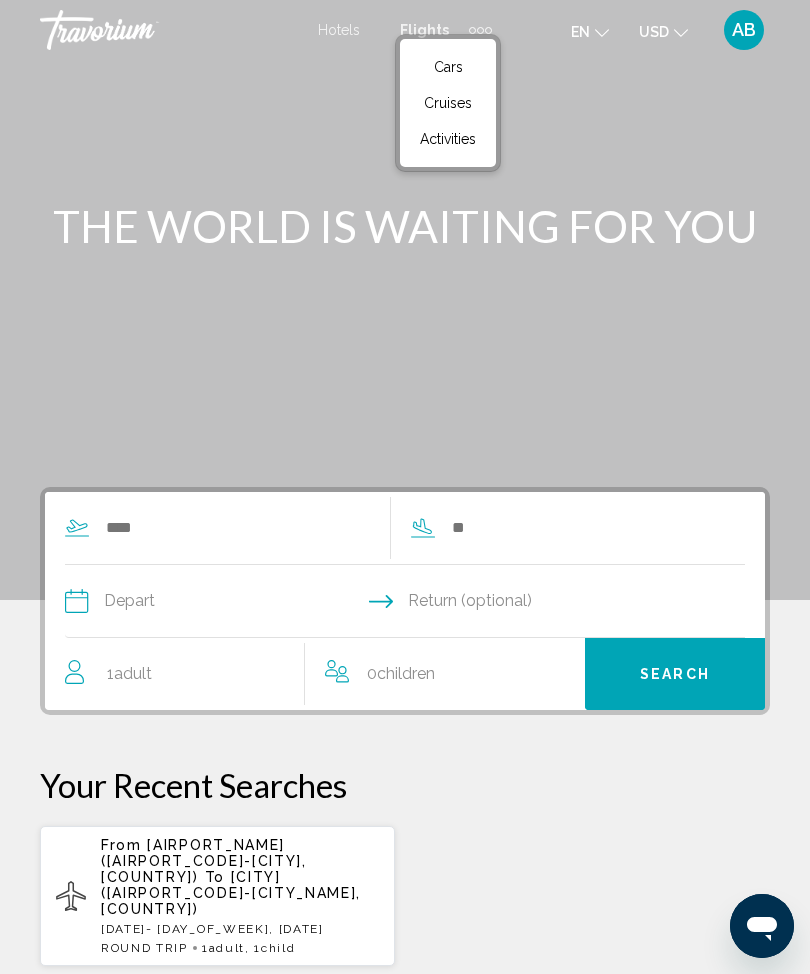 click on "Activities" at bounding box center (448, 139) 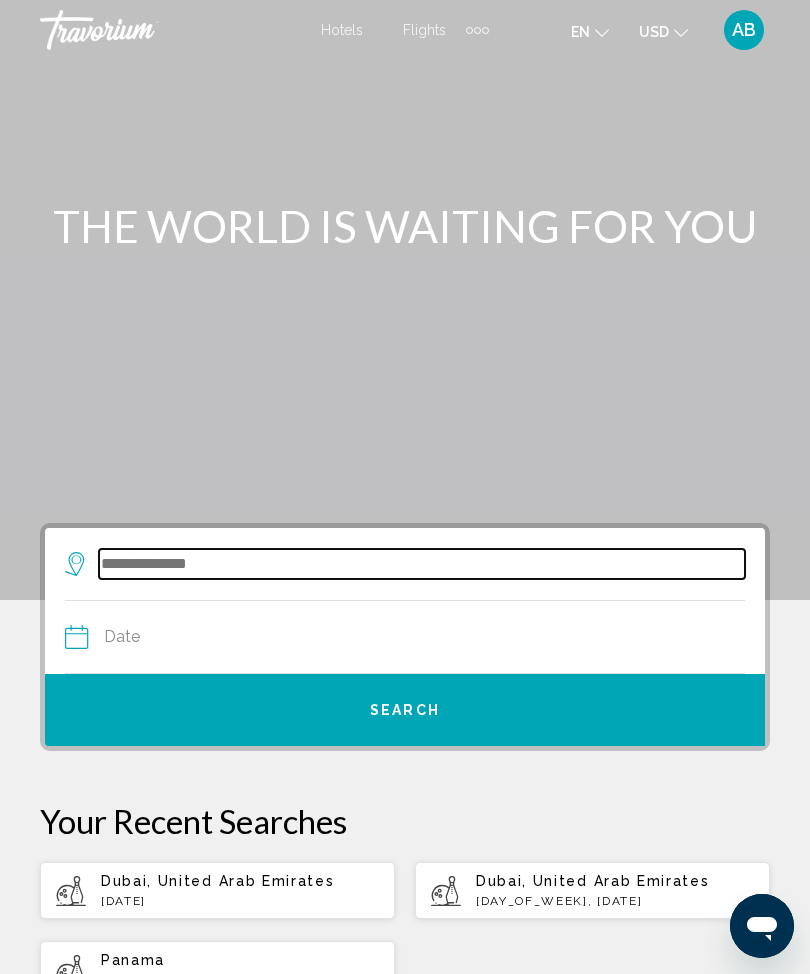 click at bounding box center (422, 564) 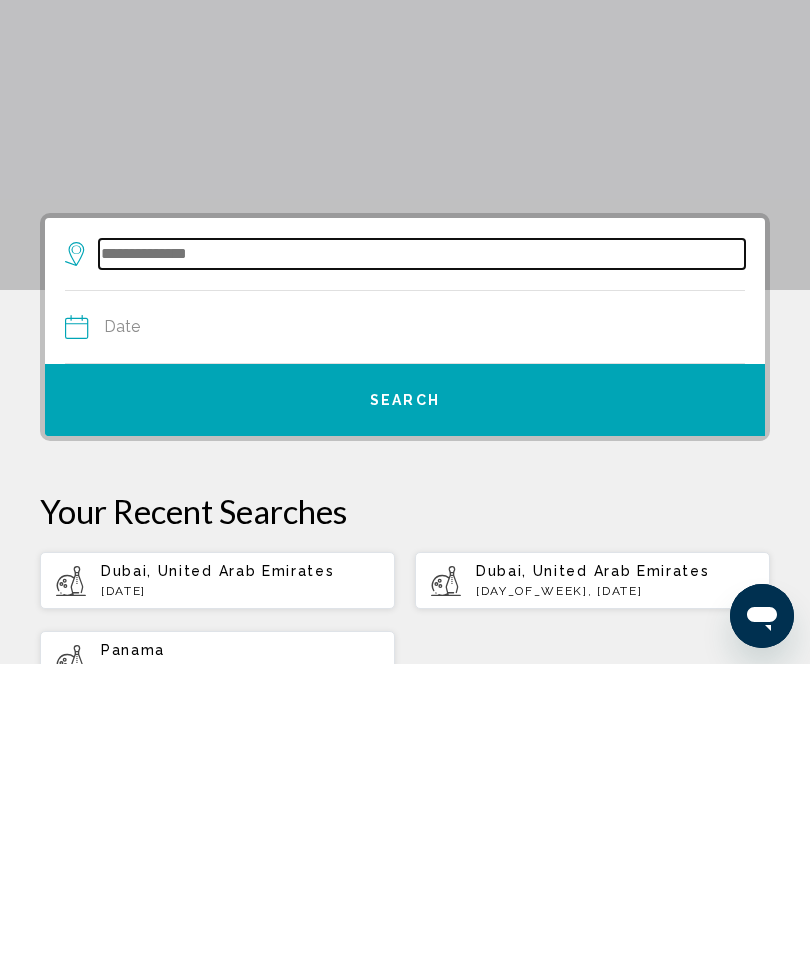 scroll, scrollTop: 5, scrollLeft: 0, axis: vertical 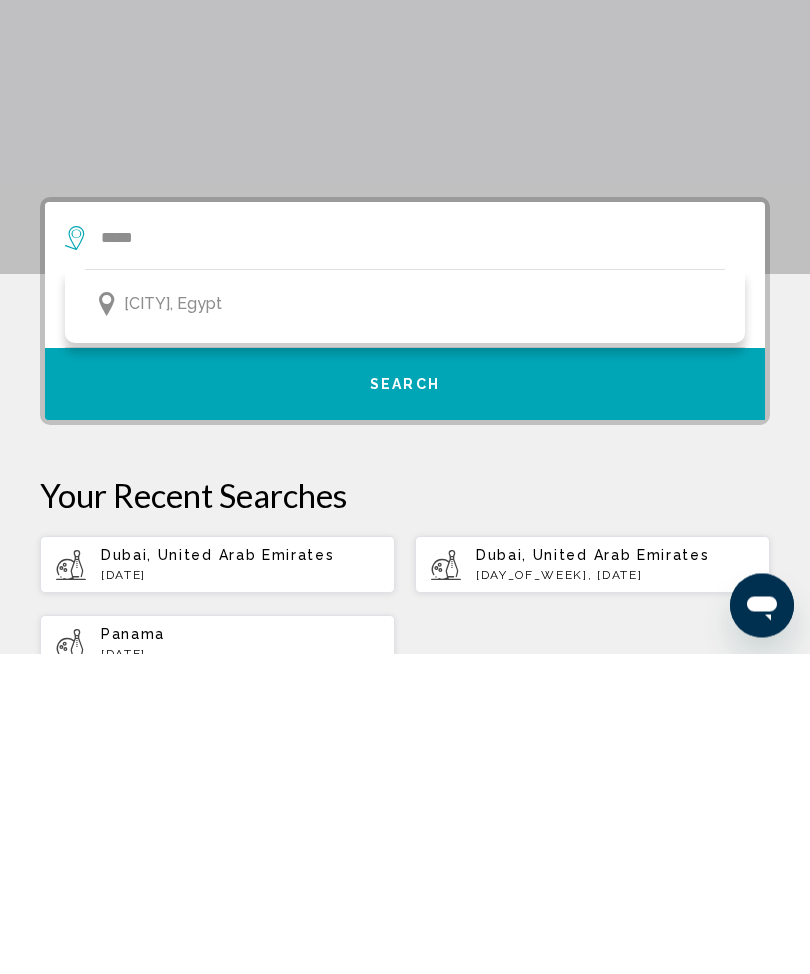 click on "[CITY], Egypt" at bounding box center (405, 625) 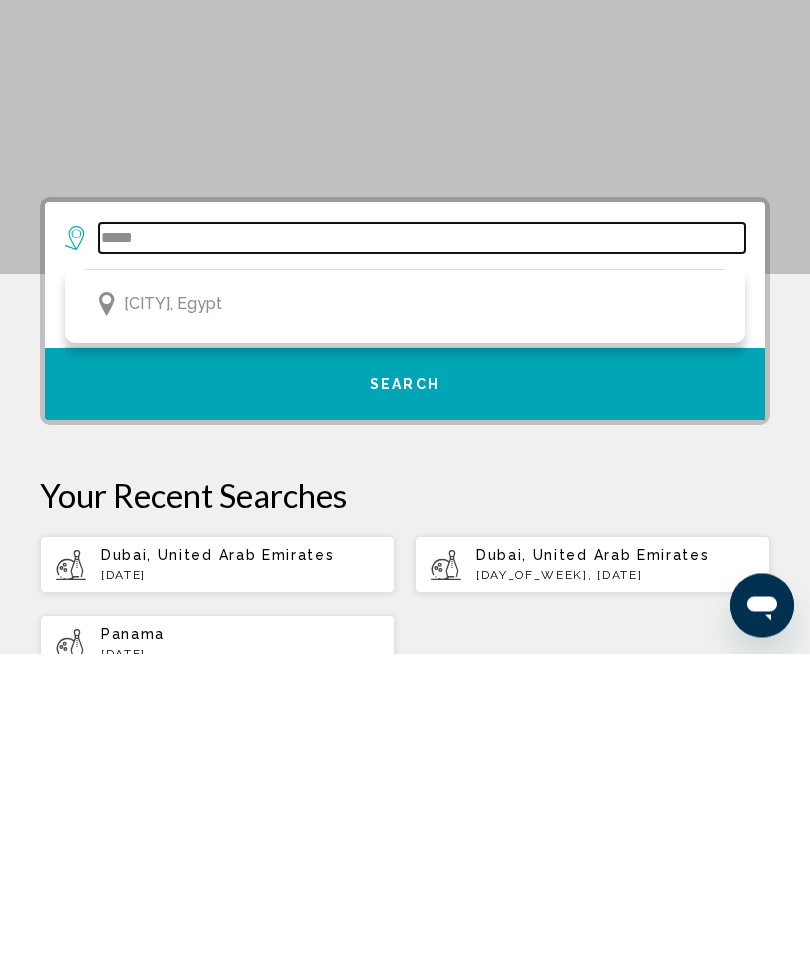 type on "**********" 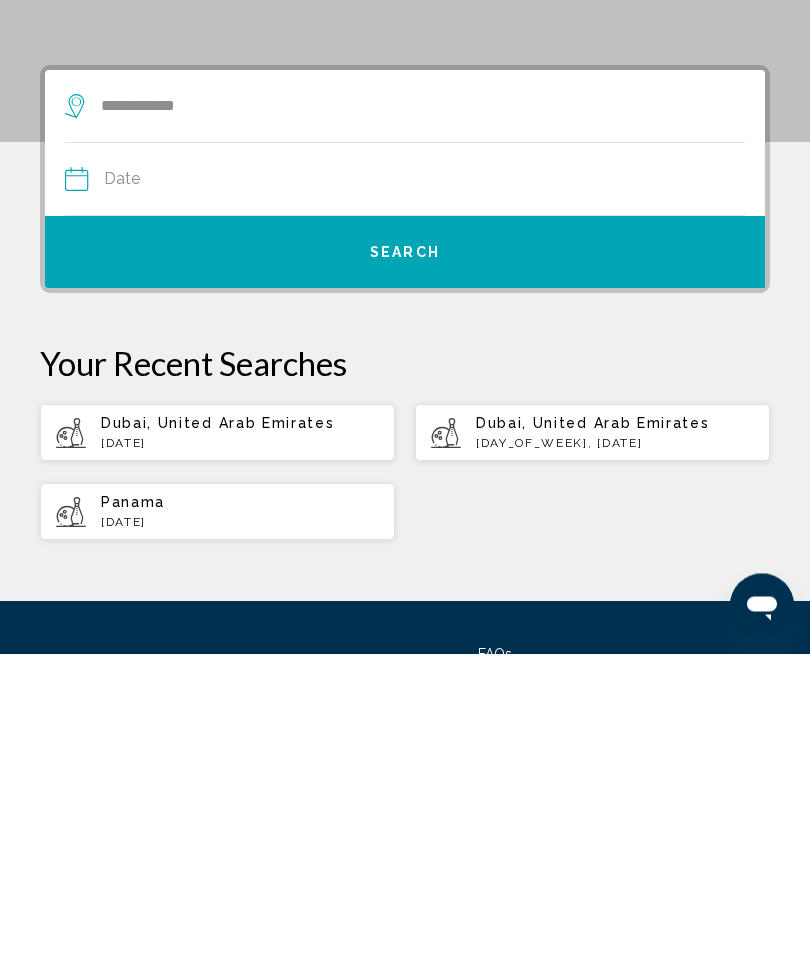 click at bounding box center (234, 503) 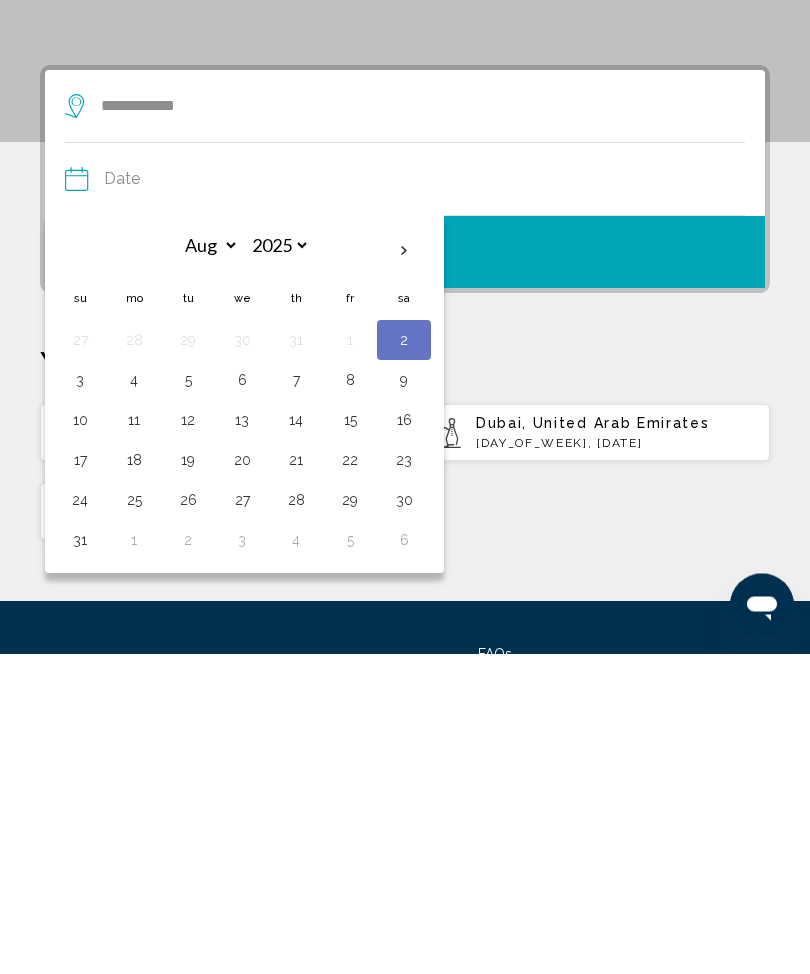 scroll, scrollTop: 326, scrollLeft: 0, axis: vertical 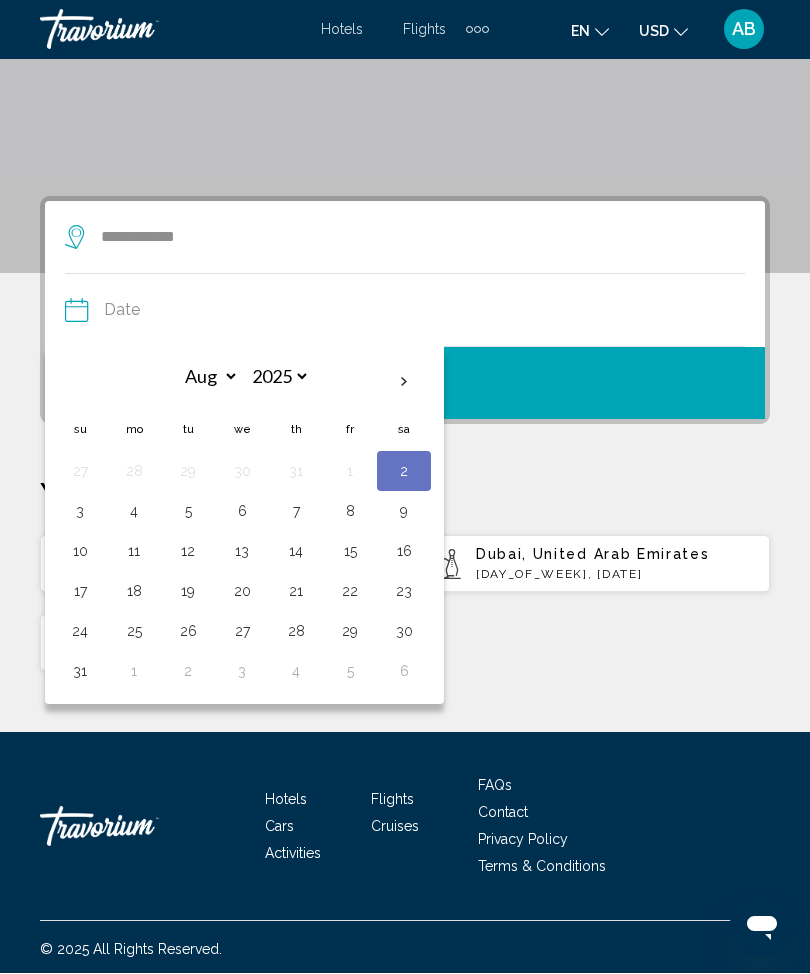 click at bounding box center [404, 383] 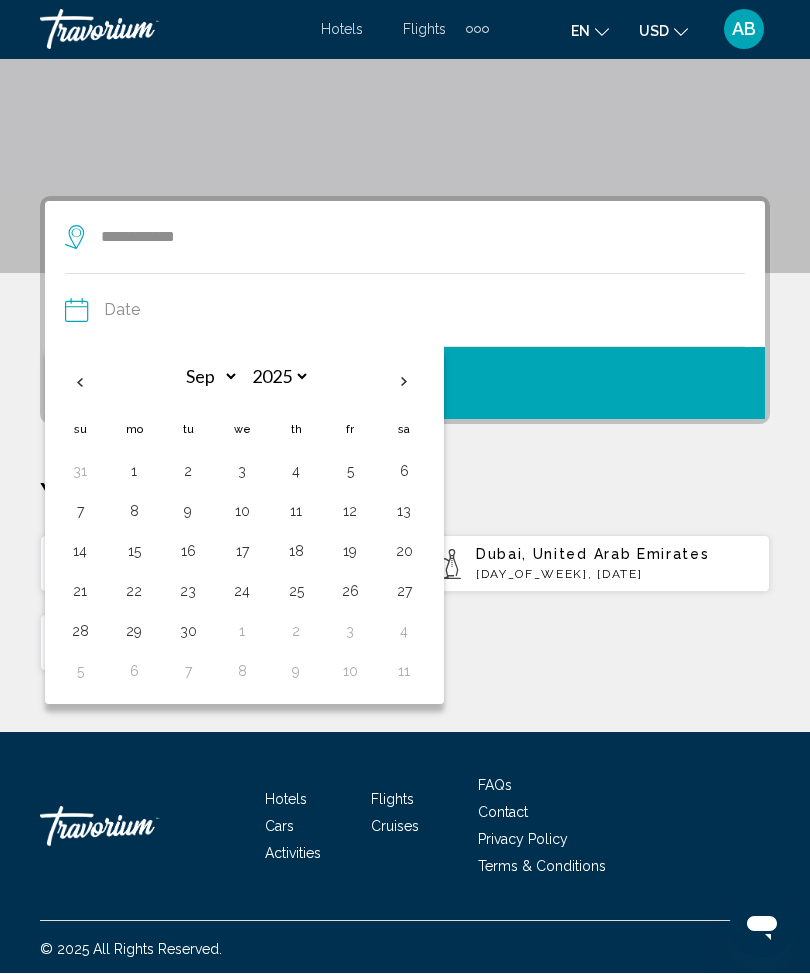 click at bounding box center (404, 383) 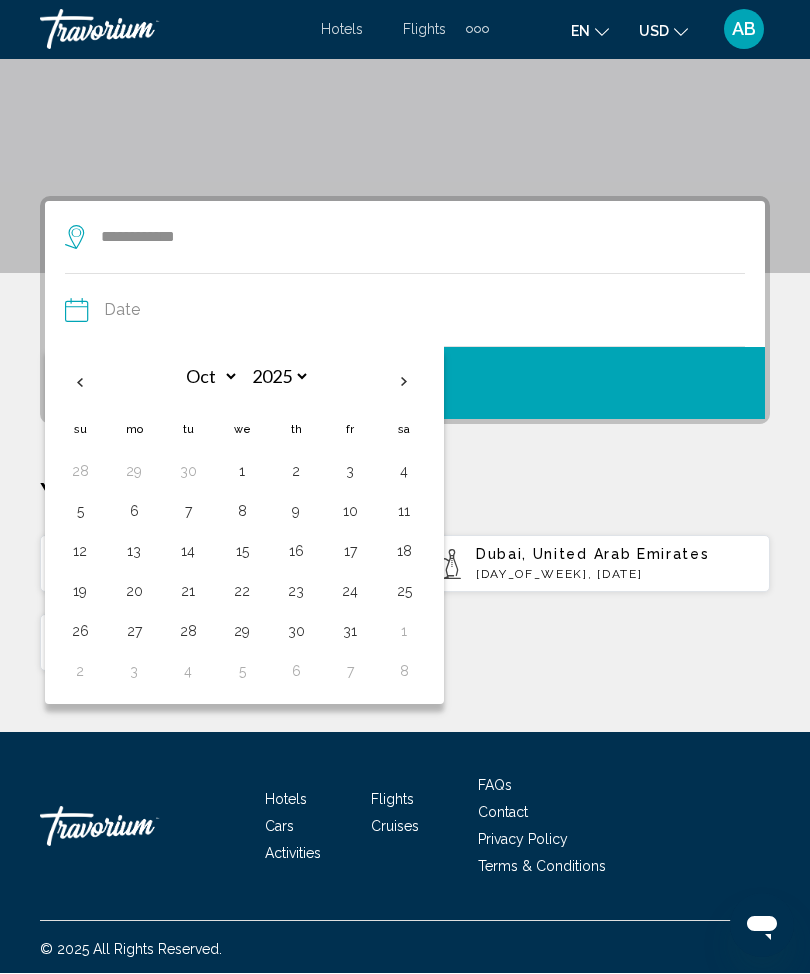 click at bounding box center [404, 383] 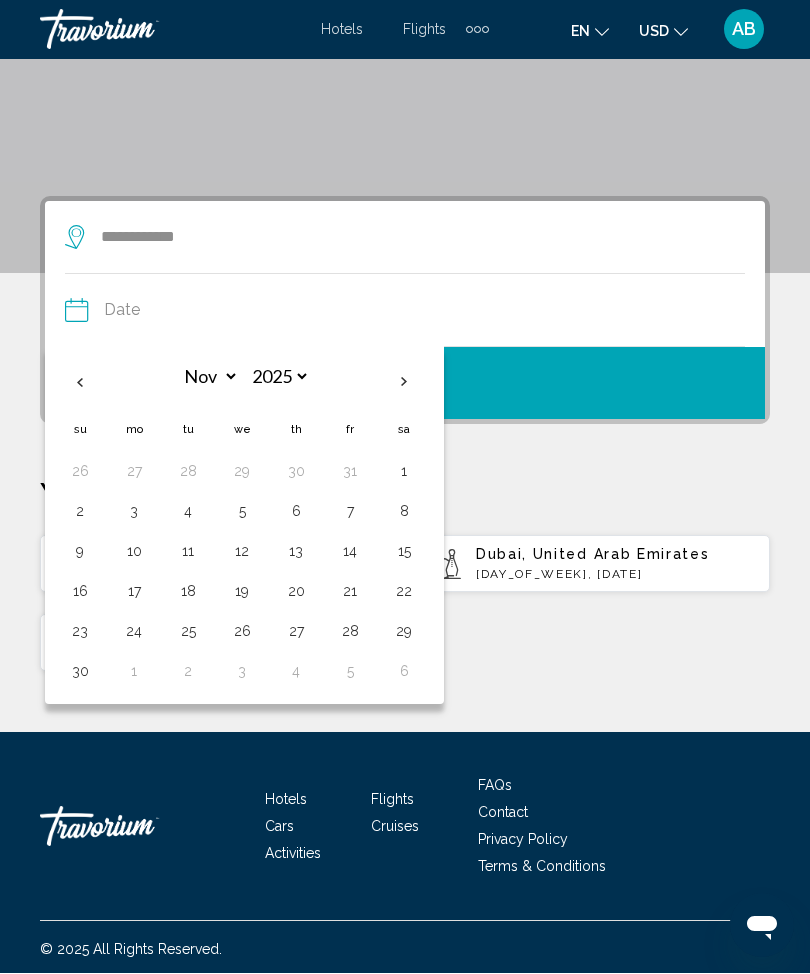 click at bounding box center [404, 383] 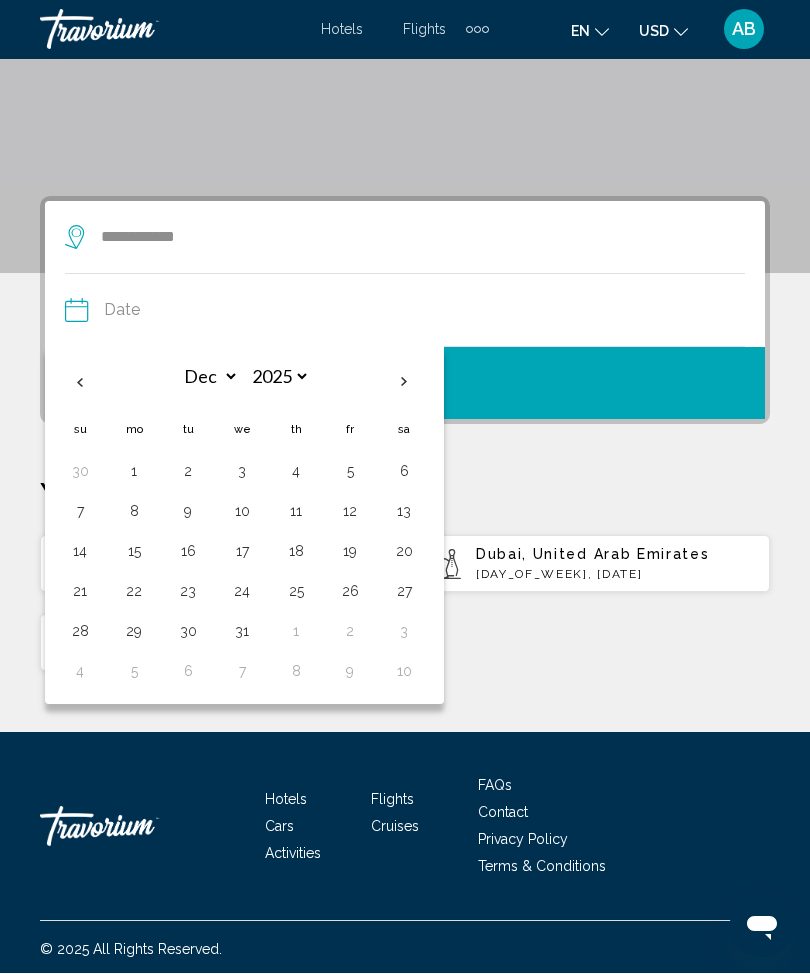 click on "5" at bounding box center (350, 472) 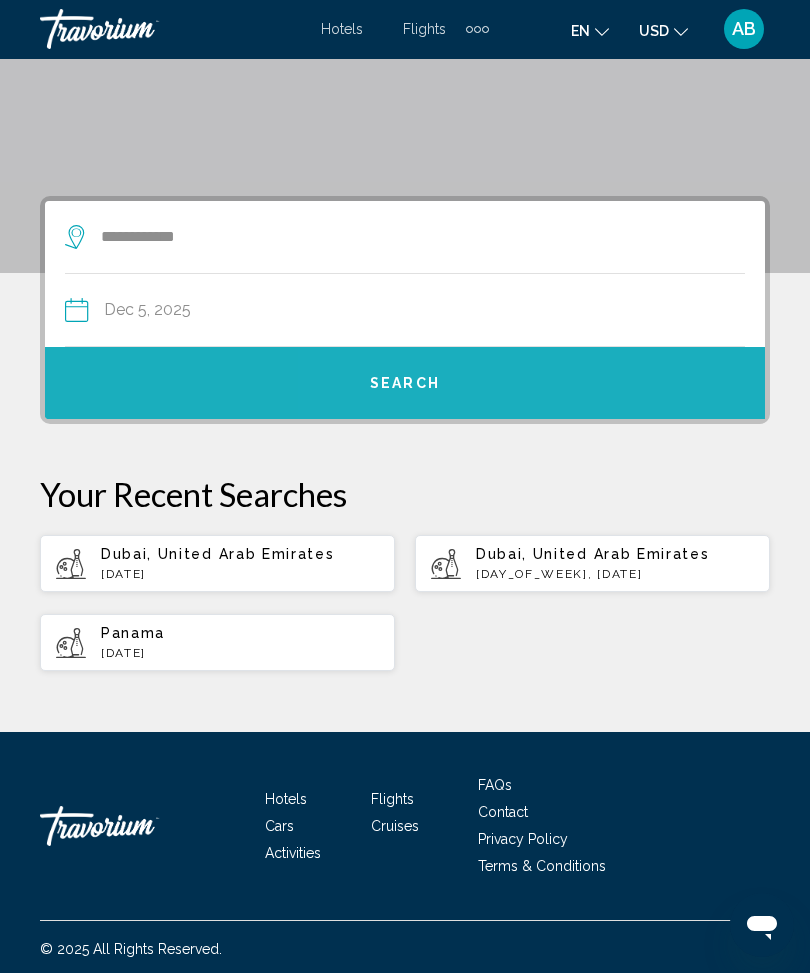 click on "Search" at bounding box center (405, 384) 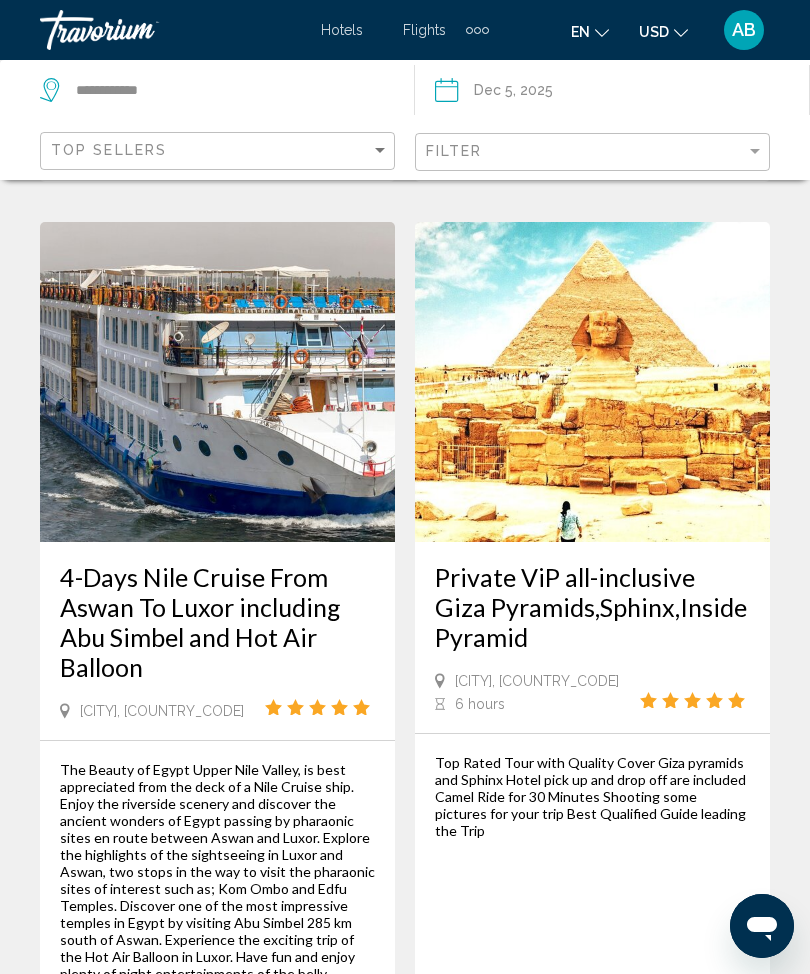 scroll, scrollTop: 1053, scrollLeft: 0, axis: vertical 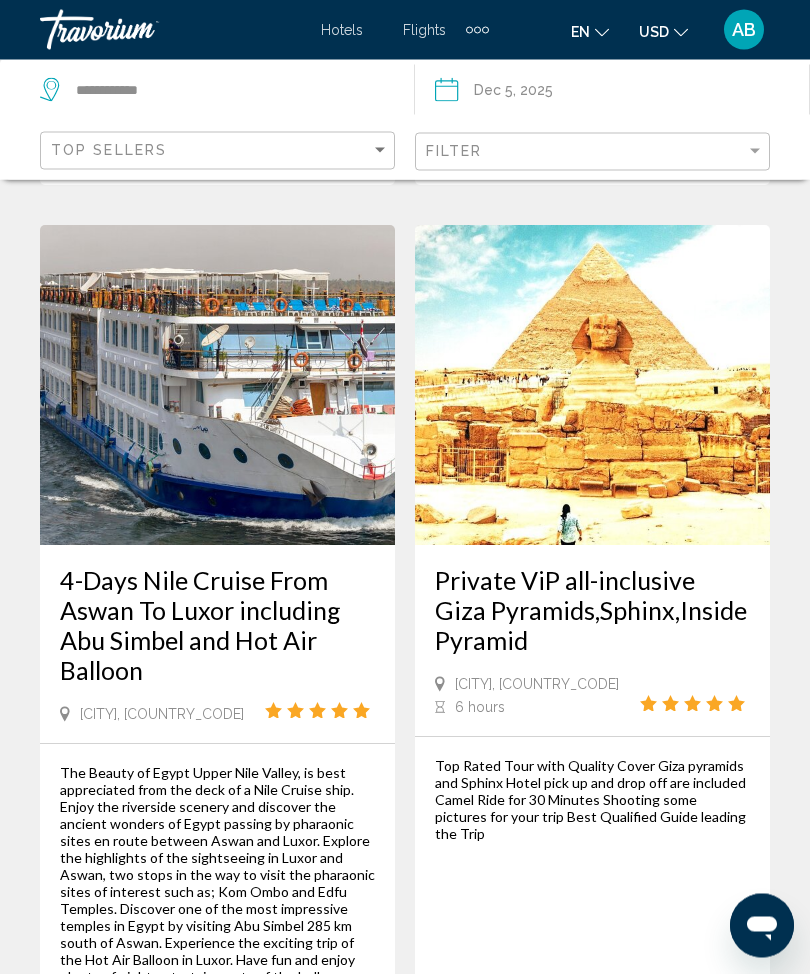 click at bounding box center (217, 386) 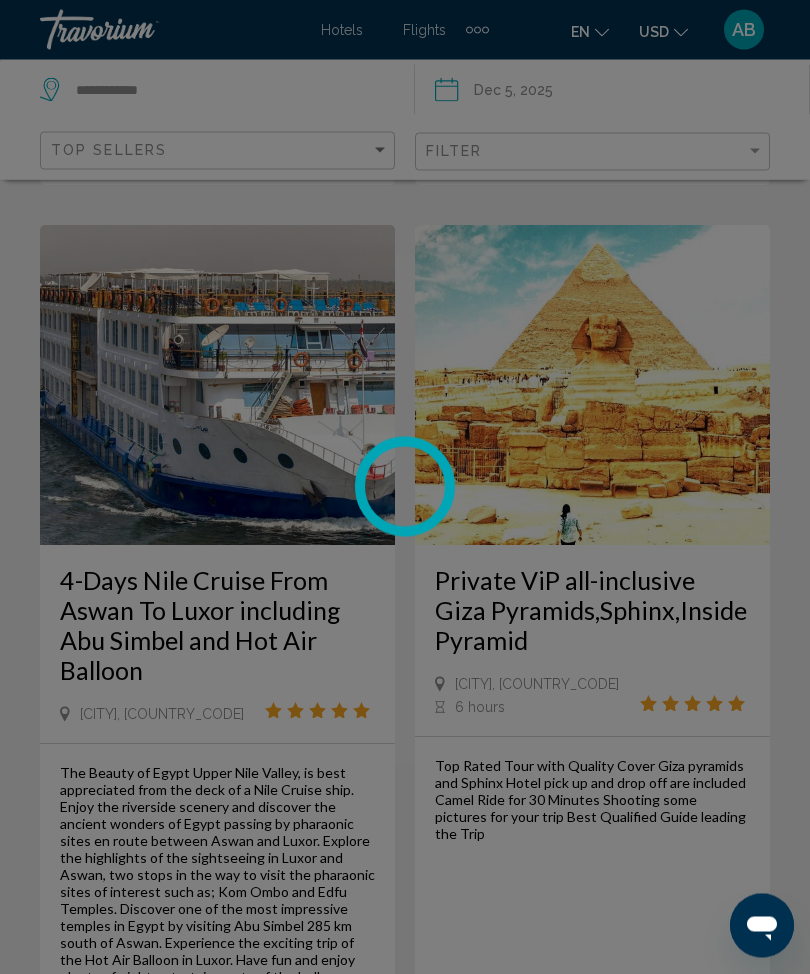 scroll, scrollTop: 1054, scrollLeft: 0, axis: vertical 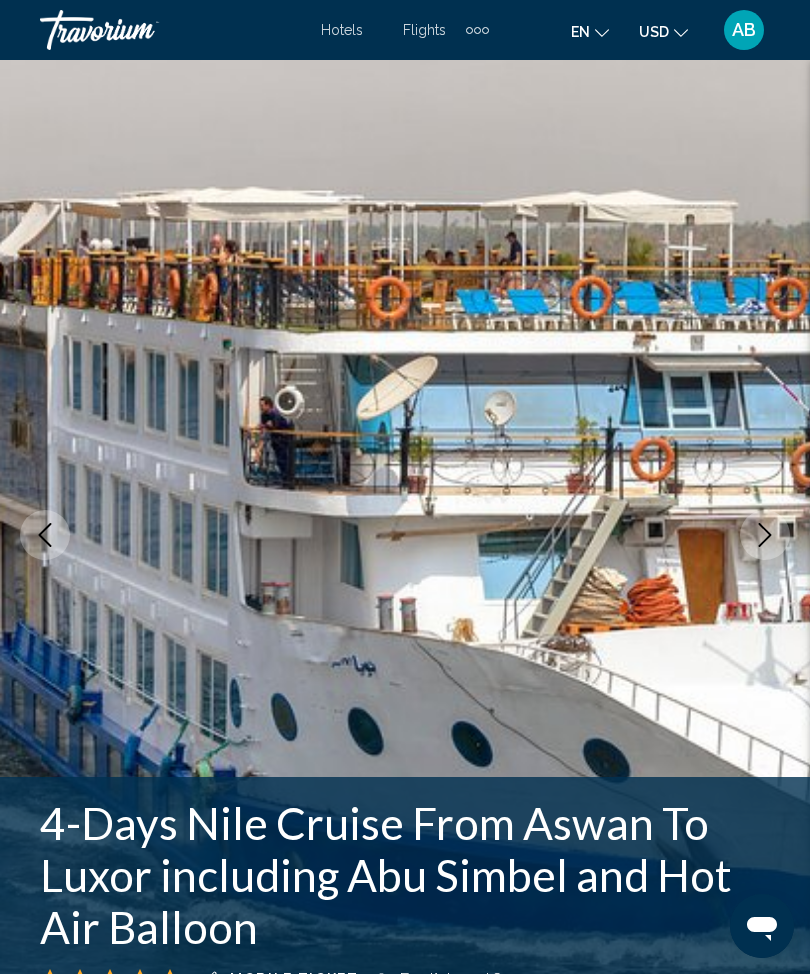 click 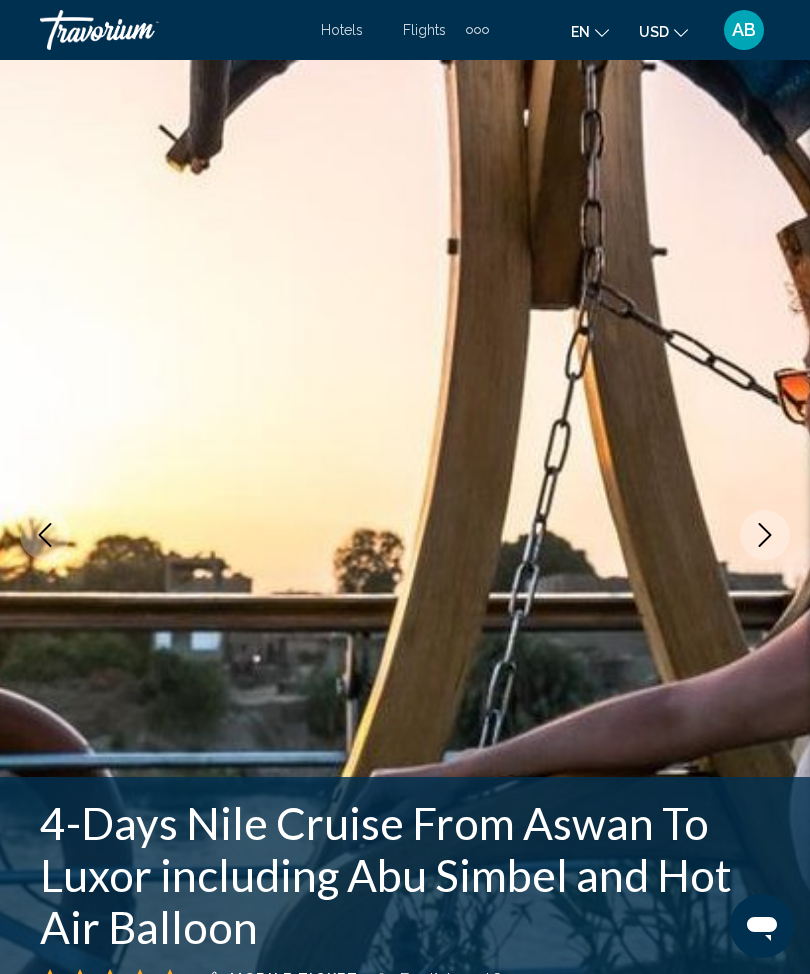 click 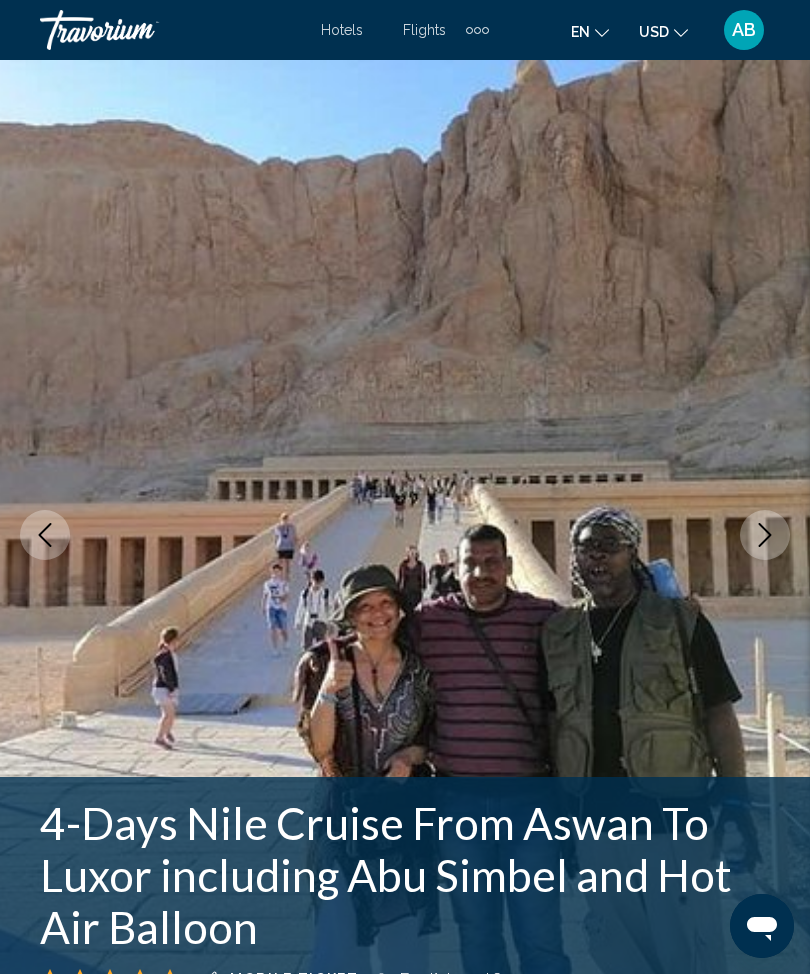 click 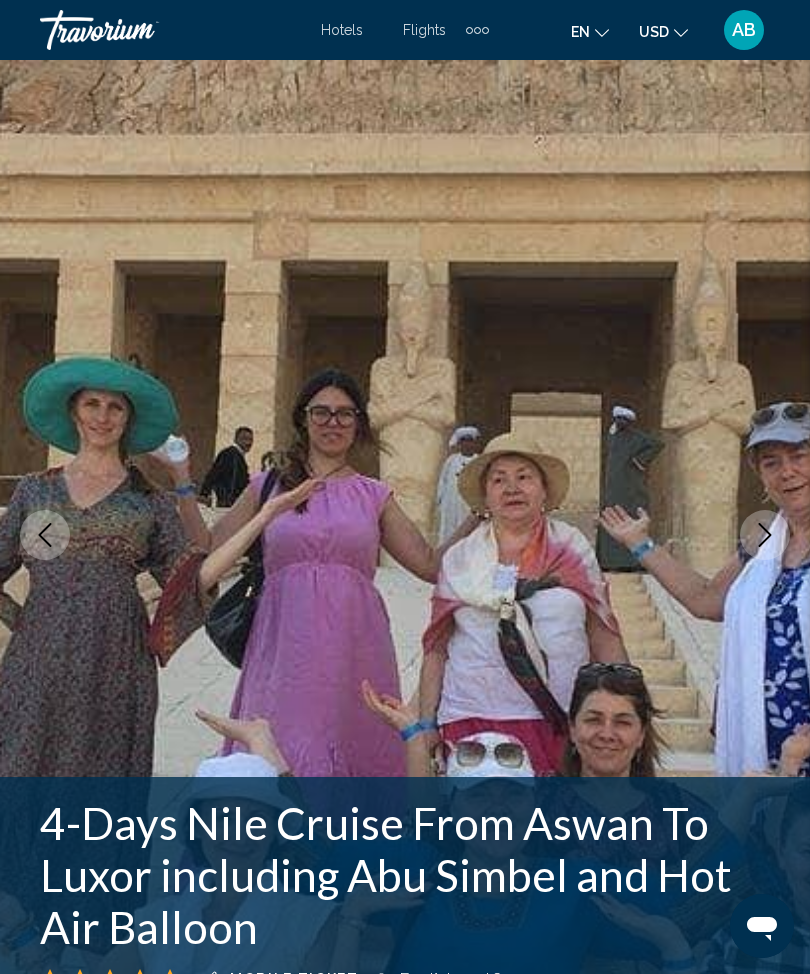 click 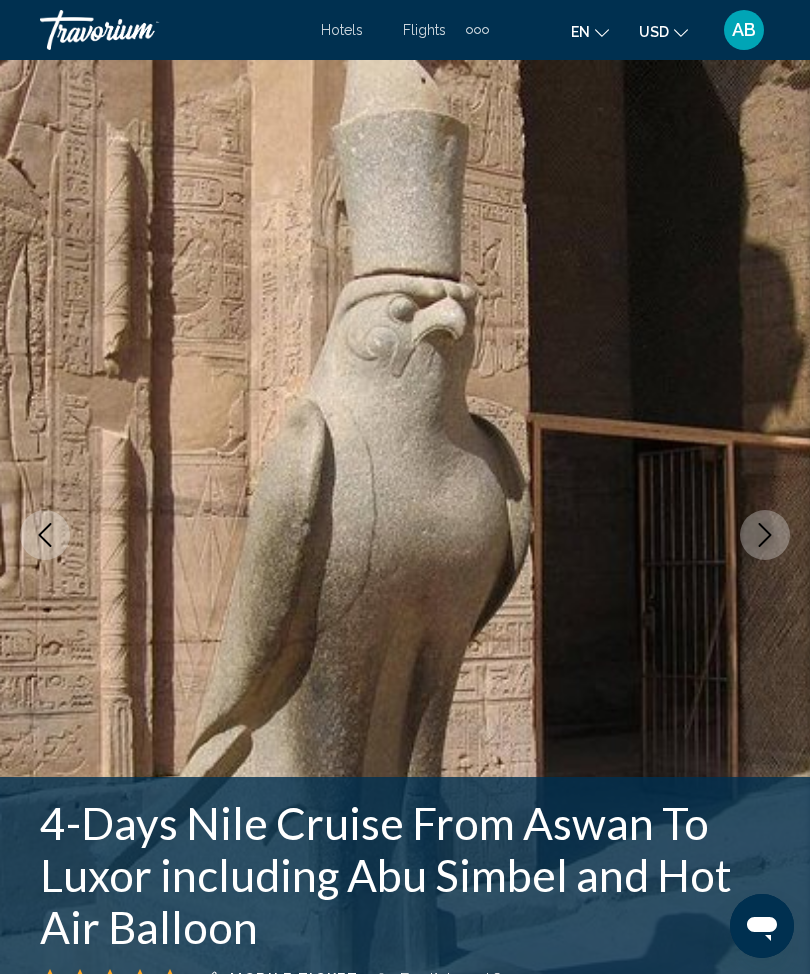 click 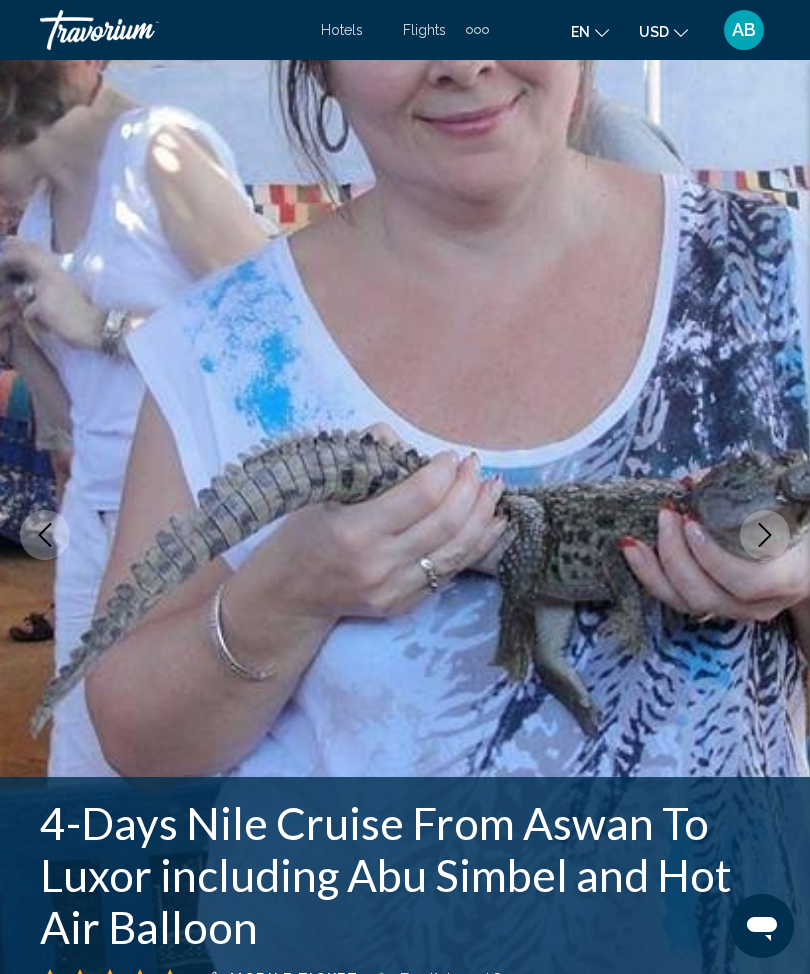 click 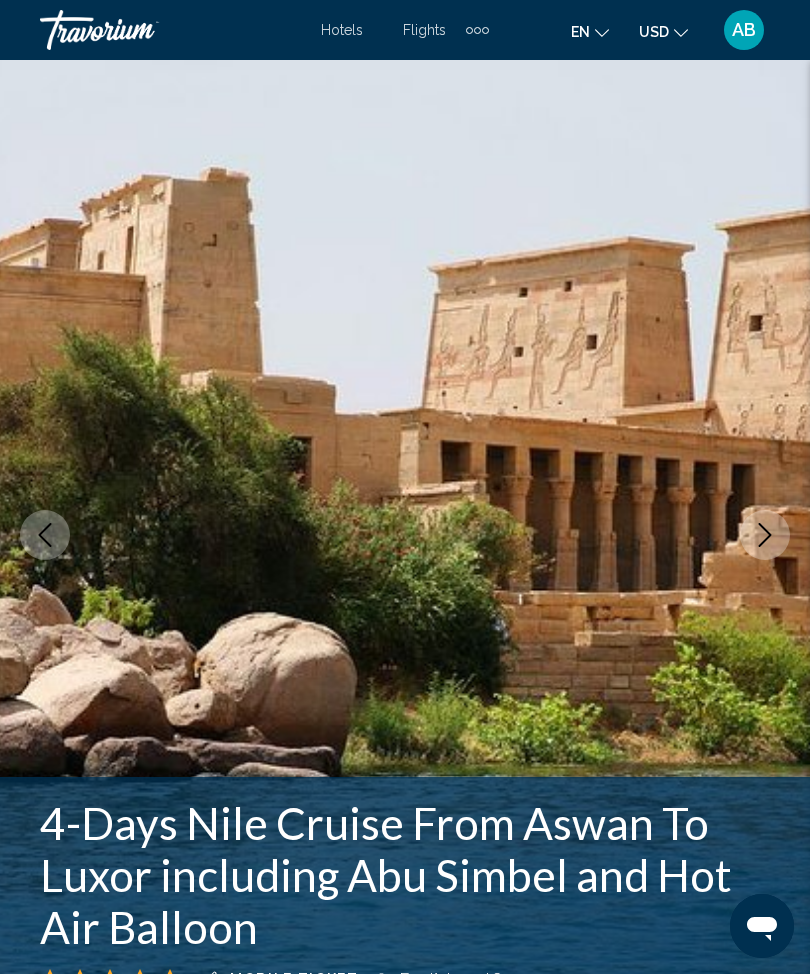 click at bounding box center (765, 535) 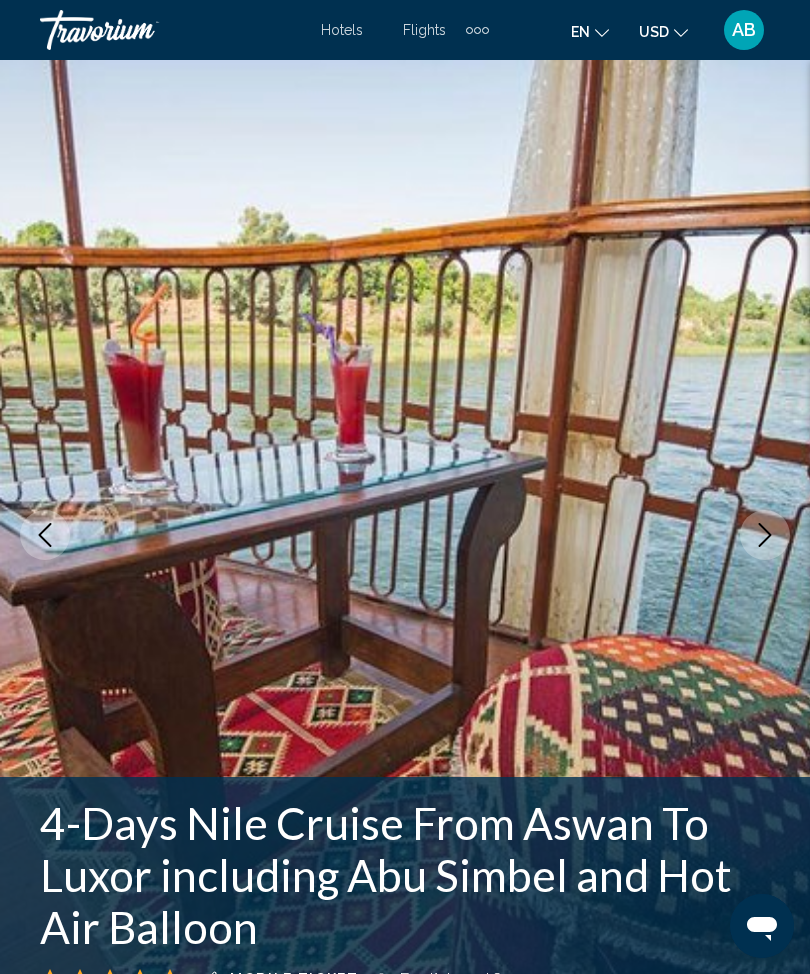click 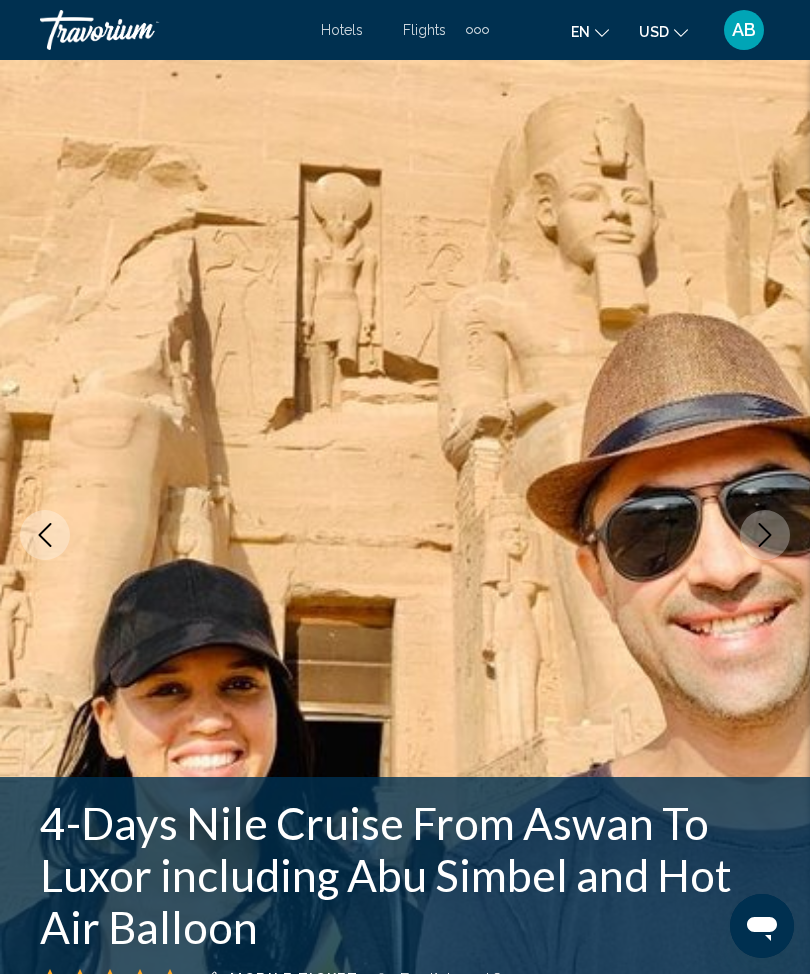 click 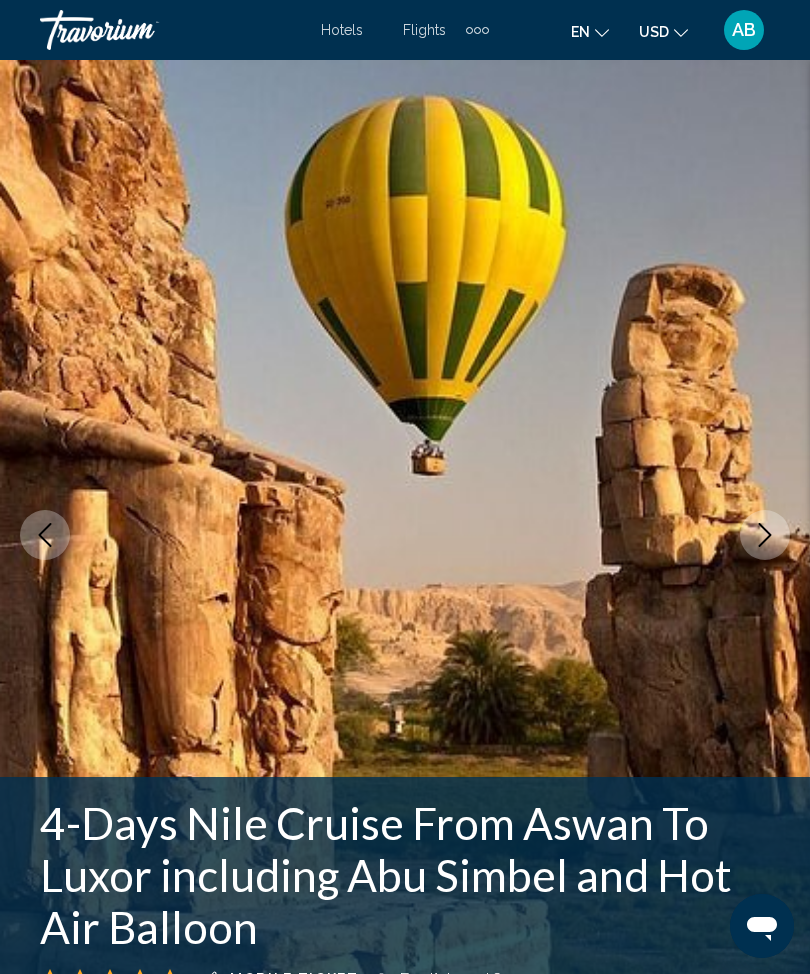 click 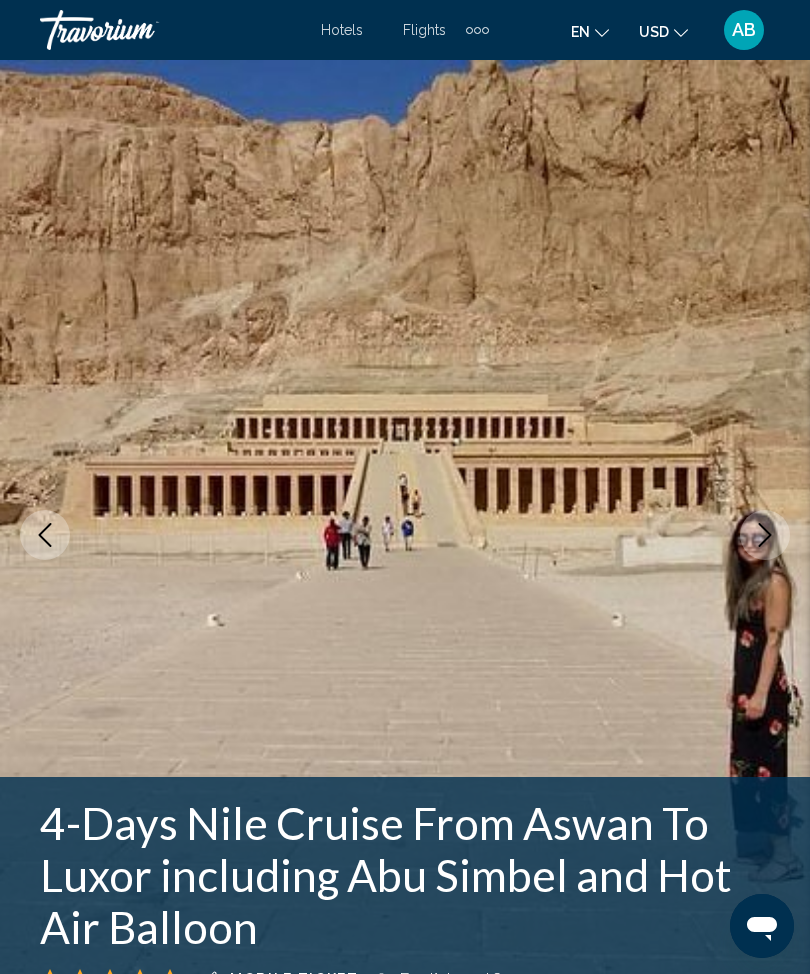 click 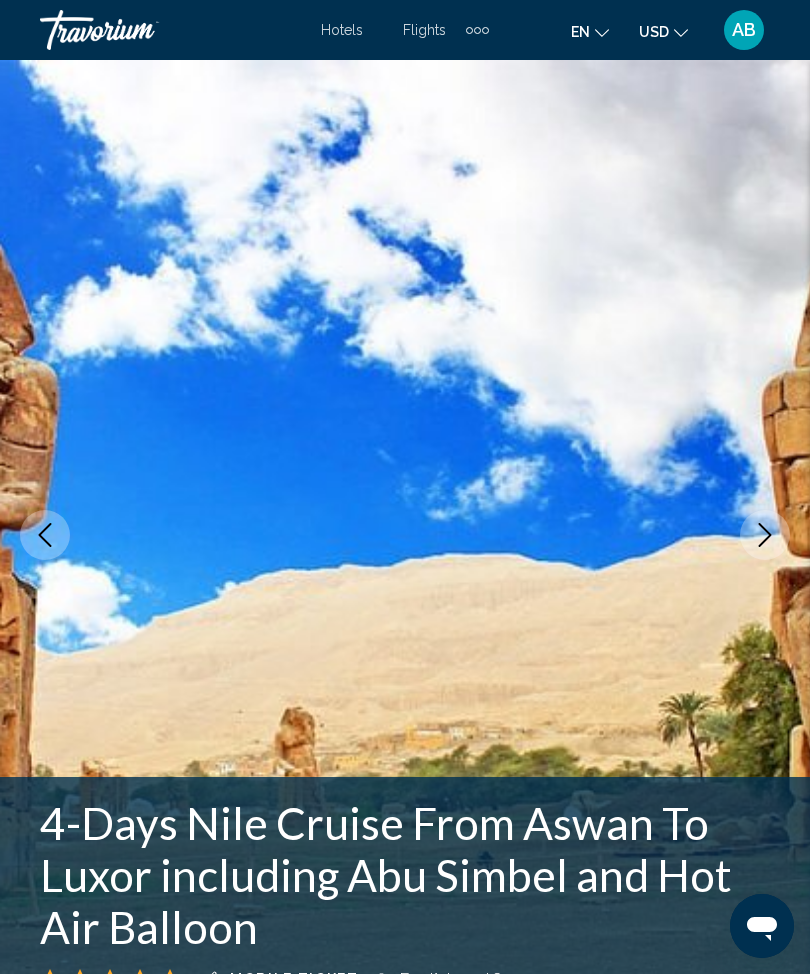 click 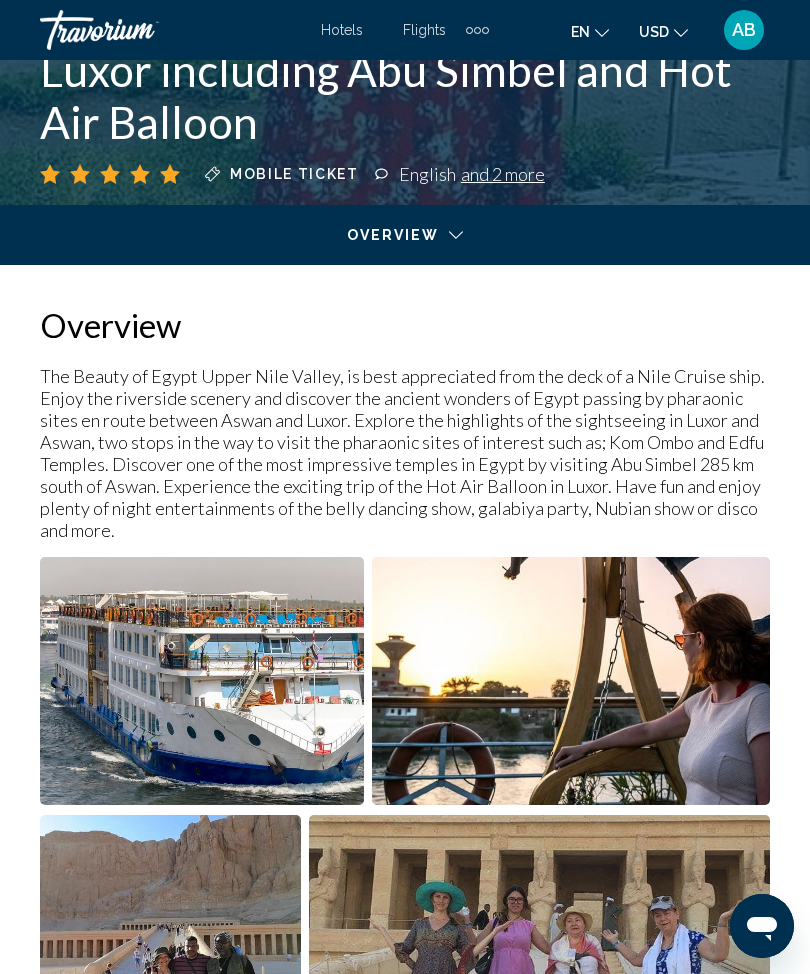 scroll, scrollTop: 736, scrollLeft: 0, axis: vertical 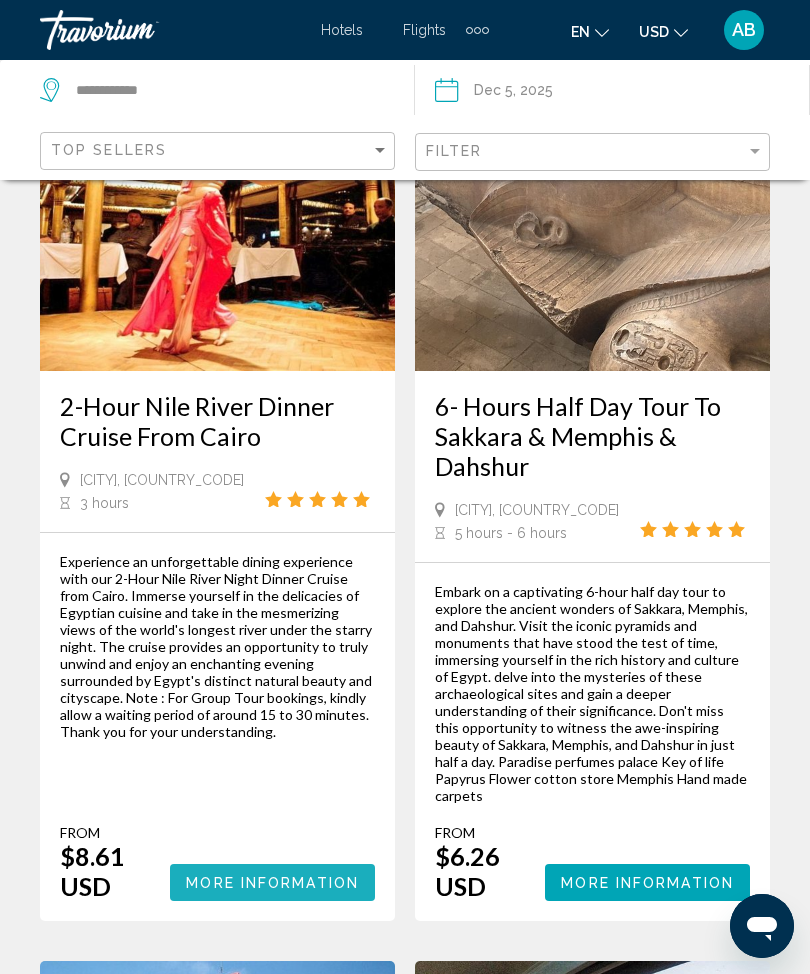 click on "More Information" at bounding box center [272, 883] 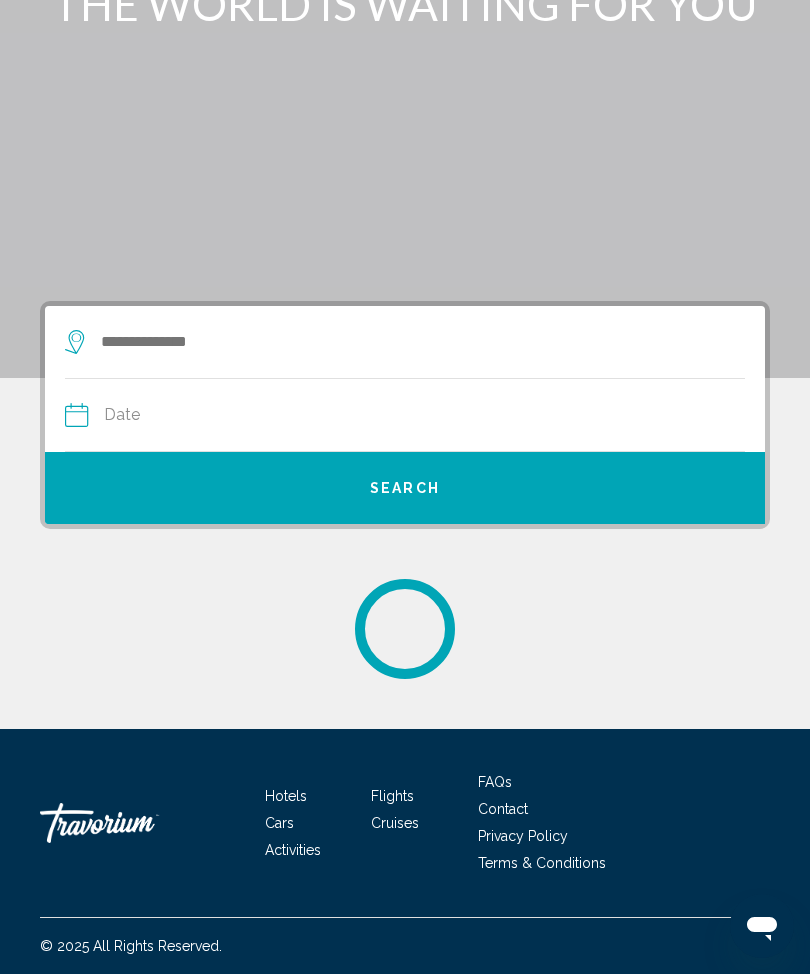 scroll, scrollTop: 0, scrollLeft: 0, axis: both 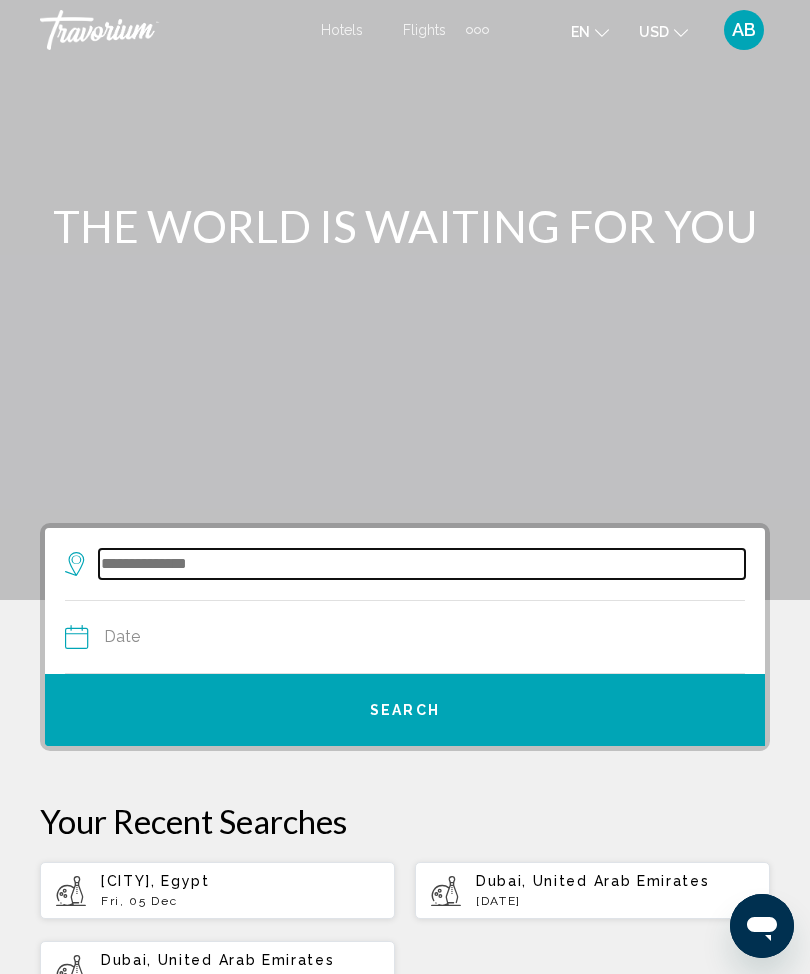 click at bounding box center [422, 564] 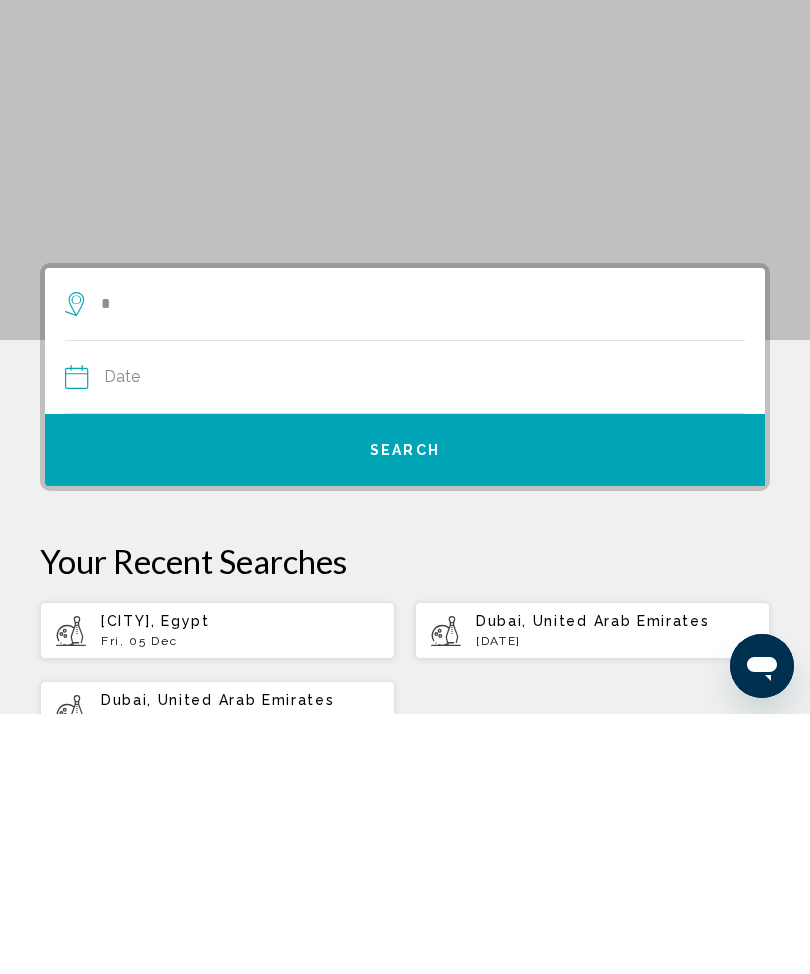 click on "Fri, 05 Dec" at bounding box center [240, 901] 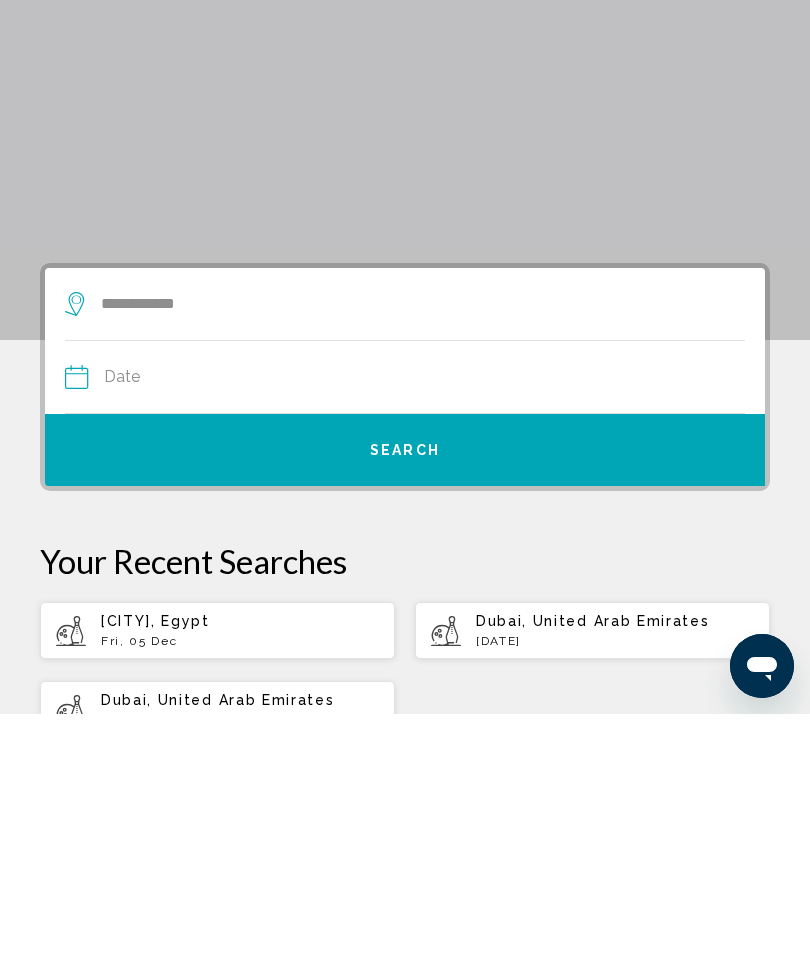 scroll, scrollTop: 260, scrollLeft: 0, axis: vertical 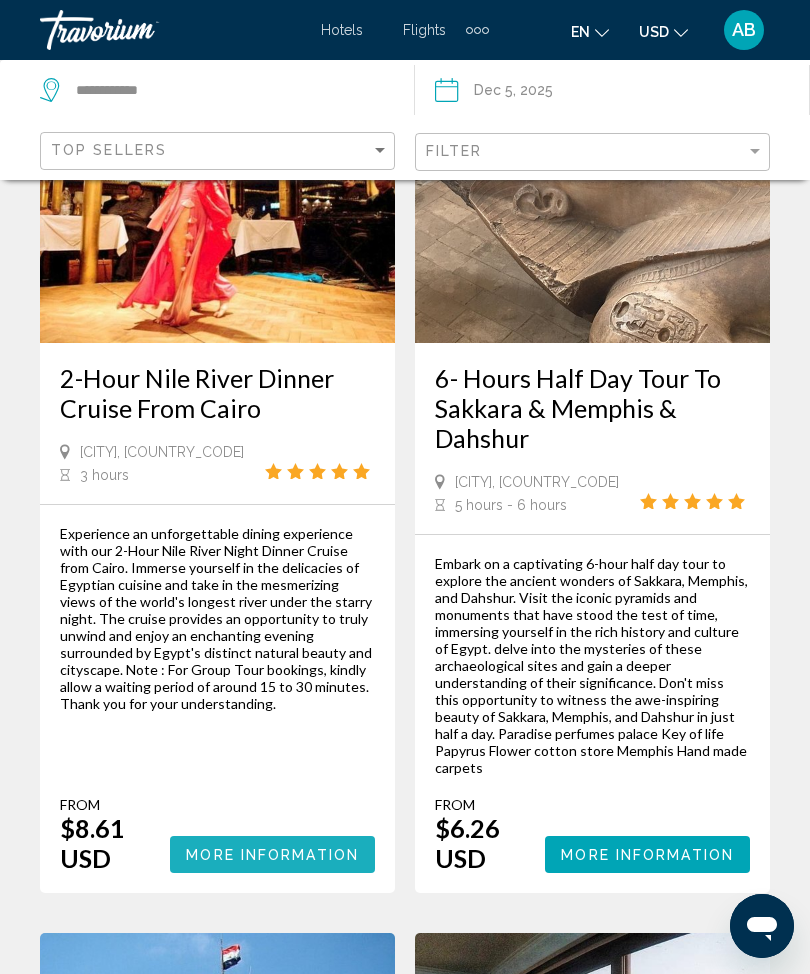 click on "More Information" at bounding box center (272, 855) 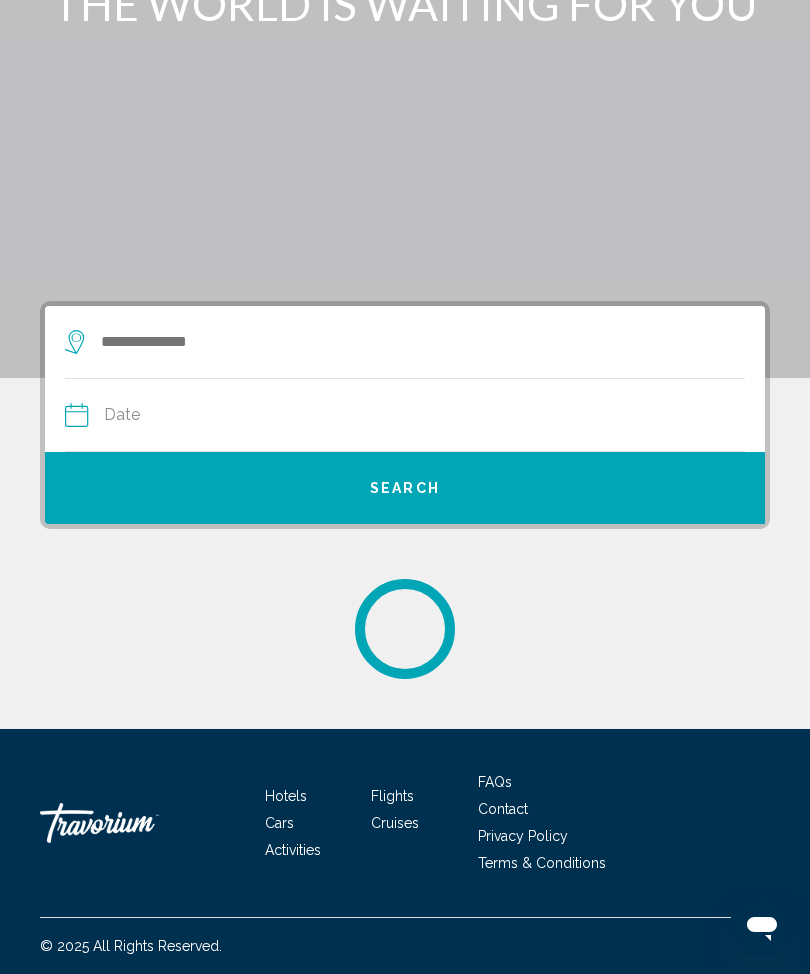 scroll, scrollTop: 0, scrollLeft: 0, axis: both 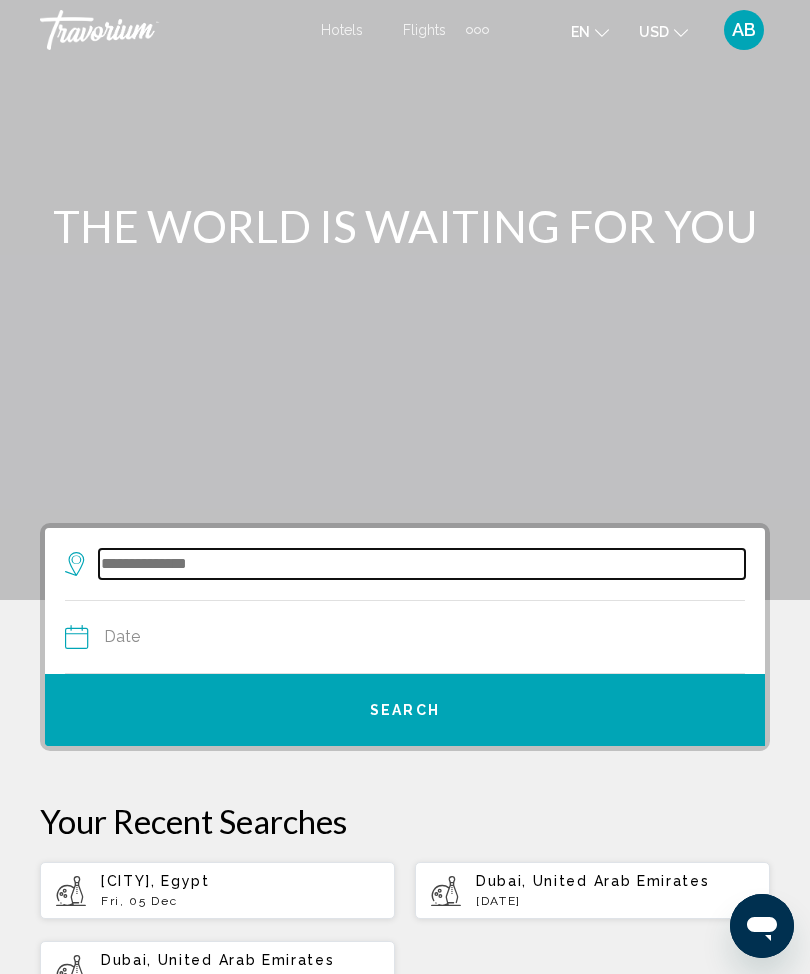 click at bounding box center (422, 564) 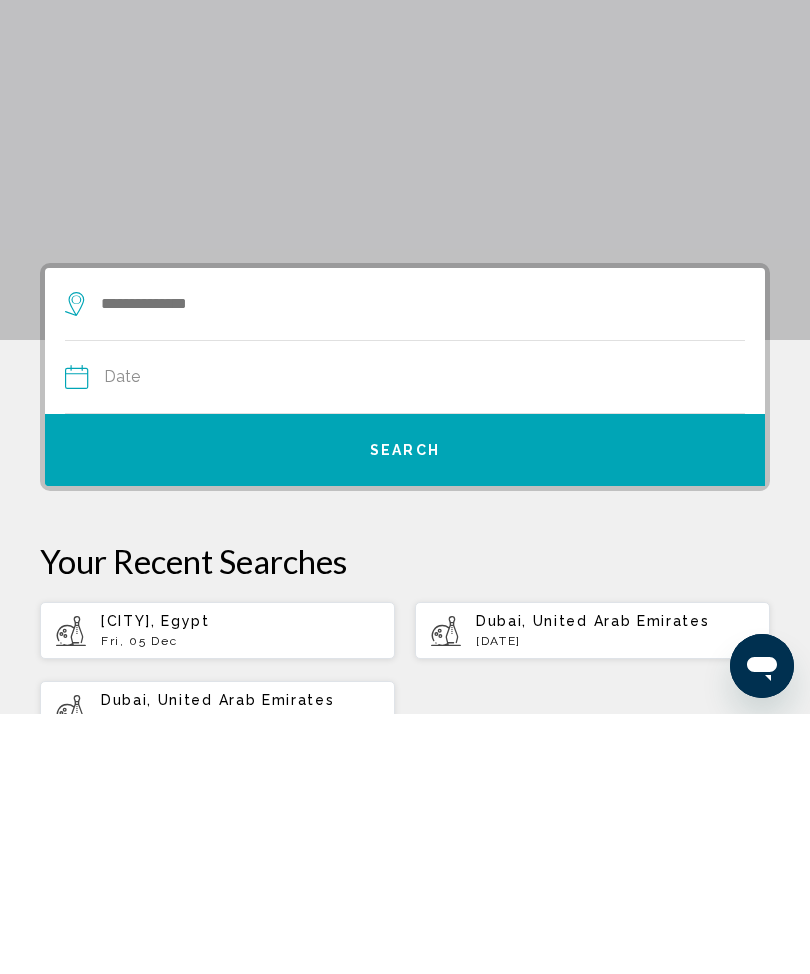 click on "Fri, 05 Dec" at bounding box center (240, 901) 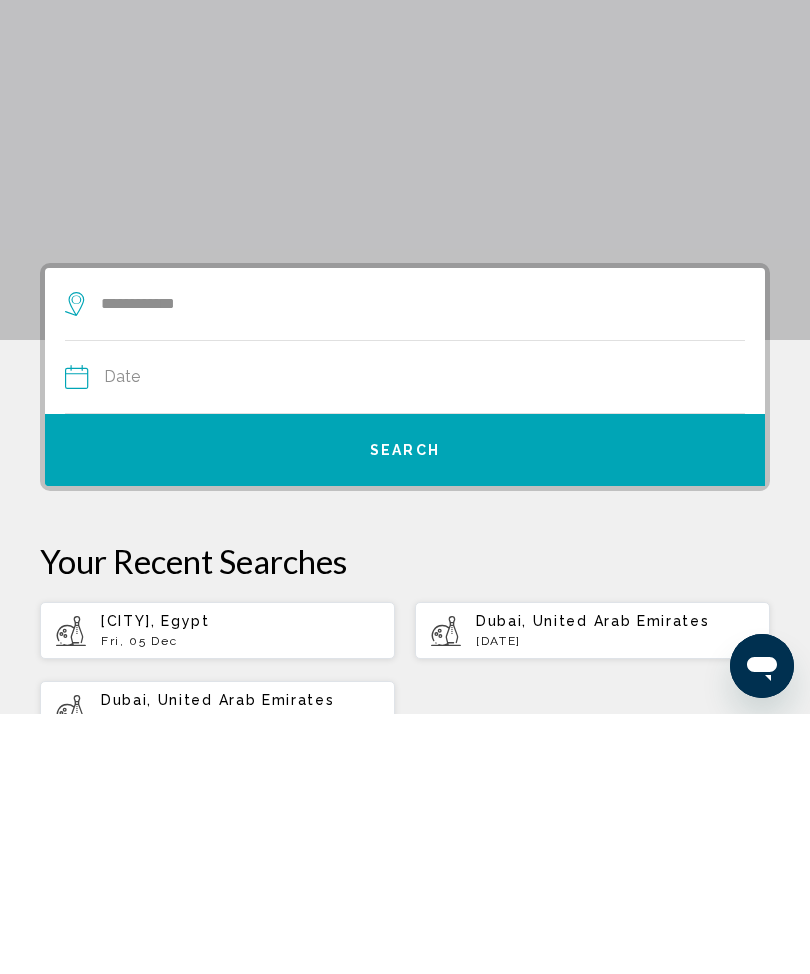 scroll, scrollTop: 260, scrollLeft: 0, axis: vertical 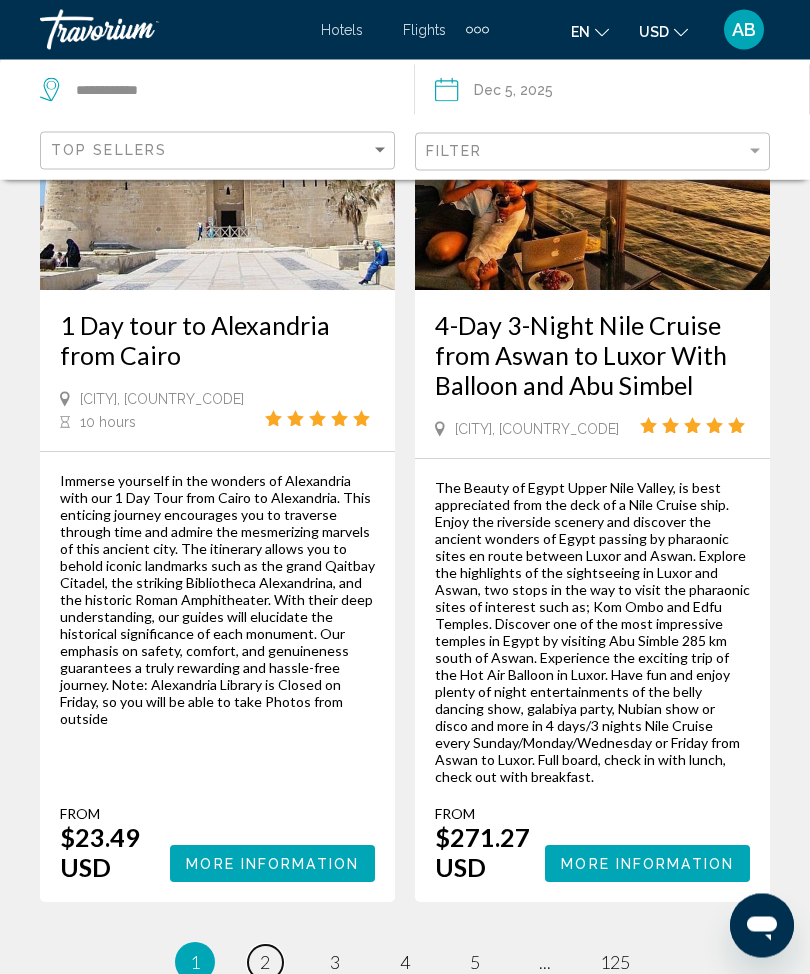 click on "page  2" at bounding box center [265, 963] 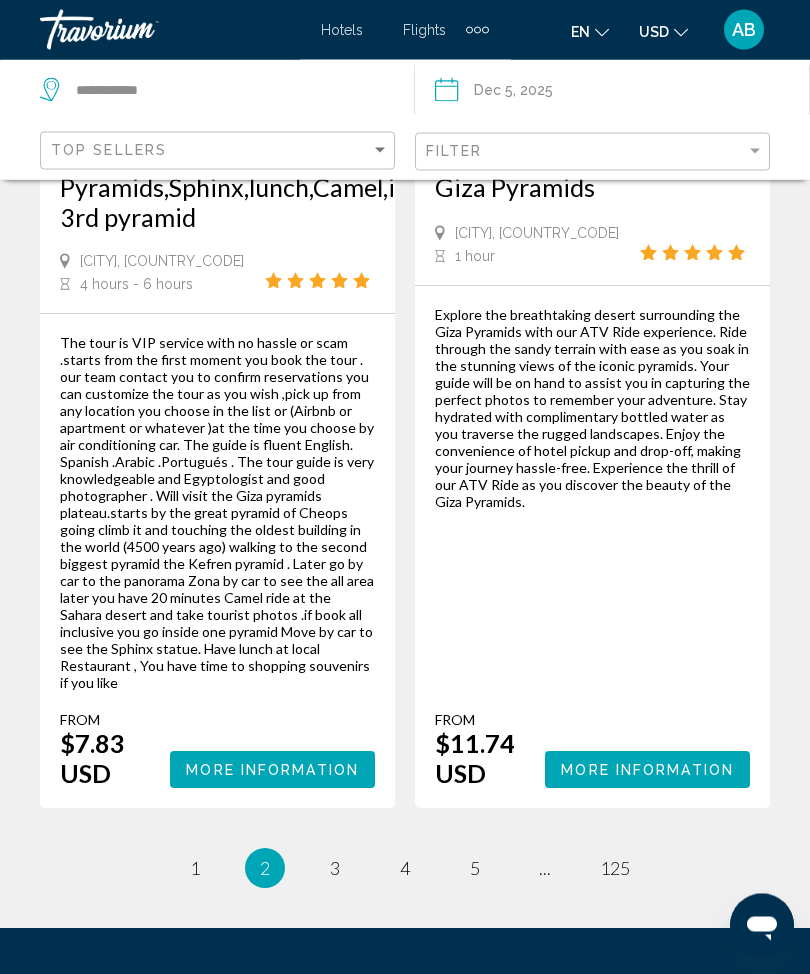 scroll, scrollTop: 5085, scrollLeft: 0, axis: vertical 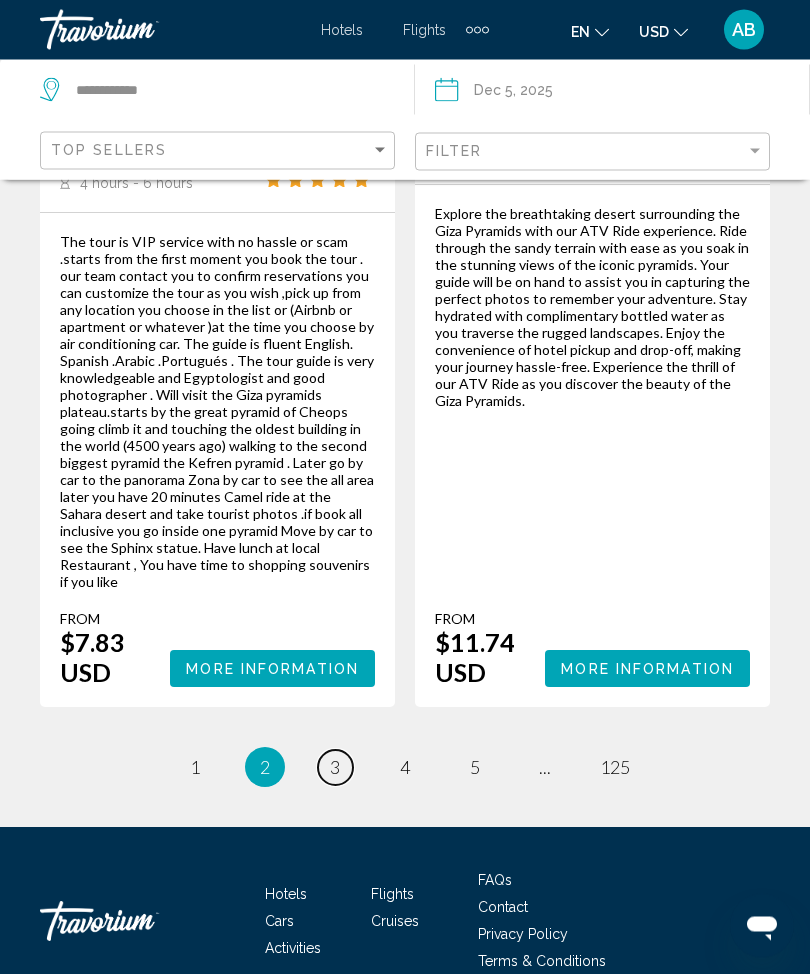 click on "page  3" at bounding box center [335, 768] 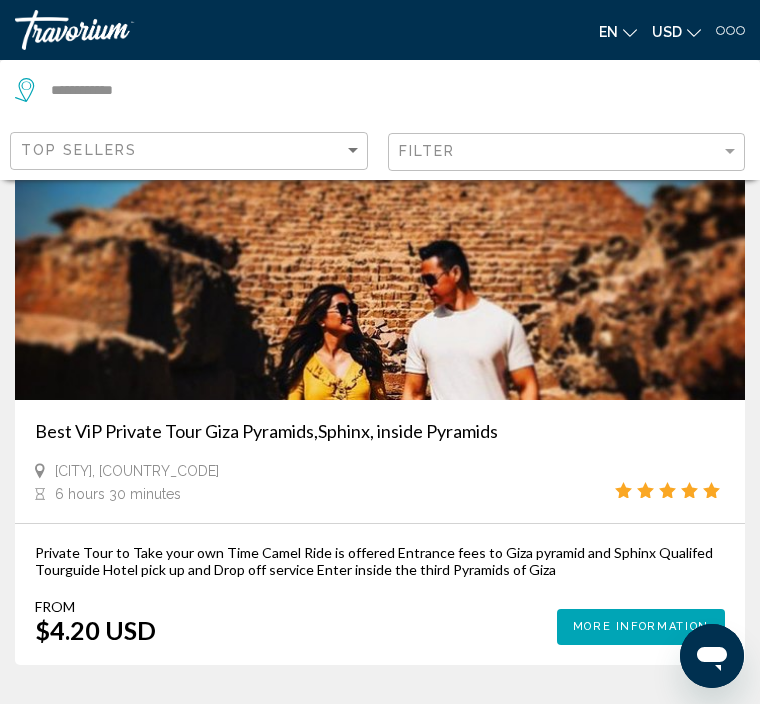 scroll, scrollTop: 4784, scrollLeft: 0, axis: vertical 